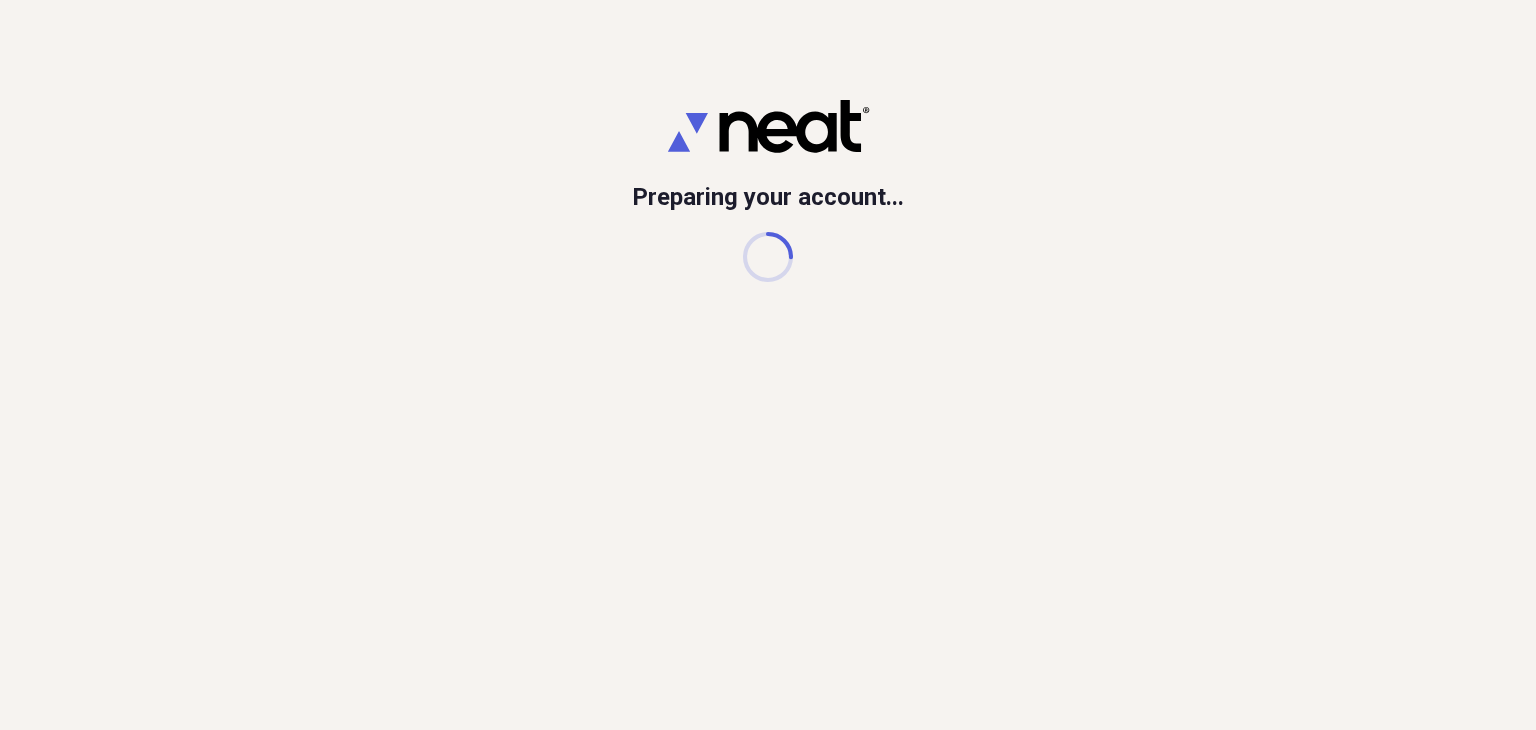 scroll, scrollTop: 0, scrollLeft: 0, axis: both 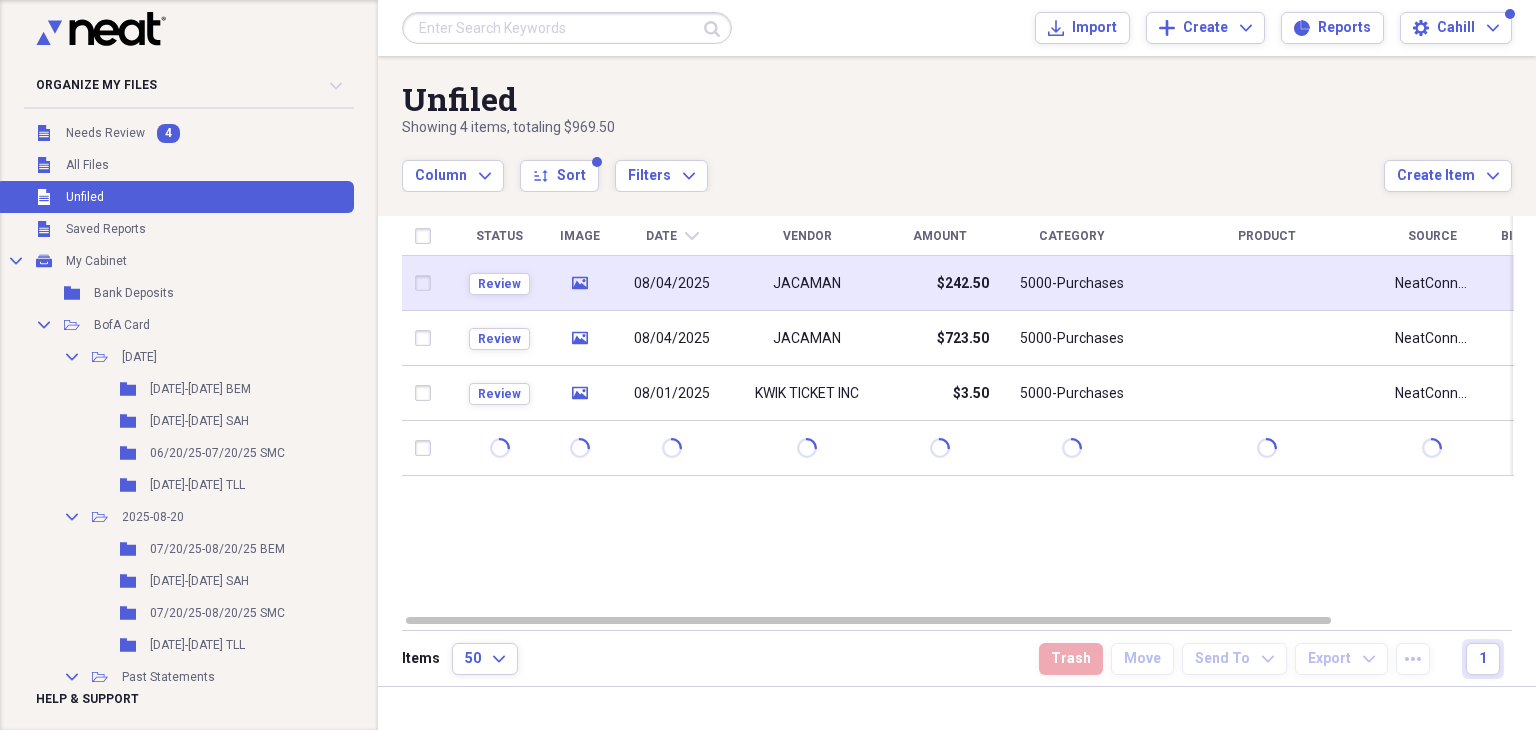 click on "08/04/2025" at bounding box center [672, 283] 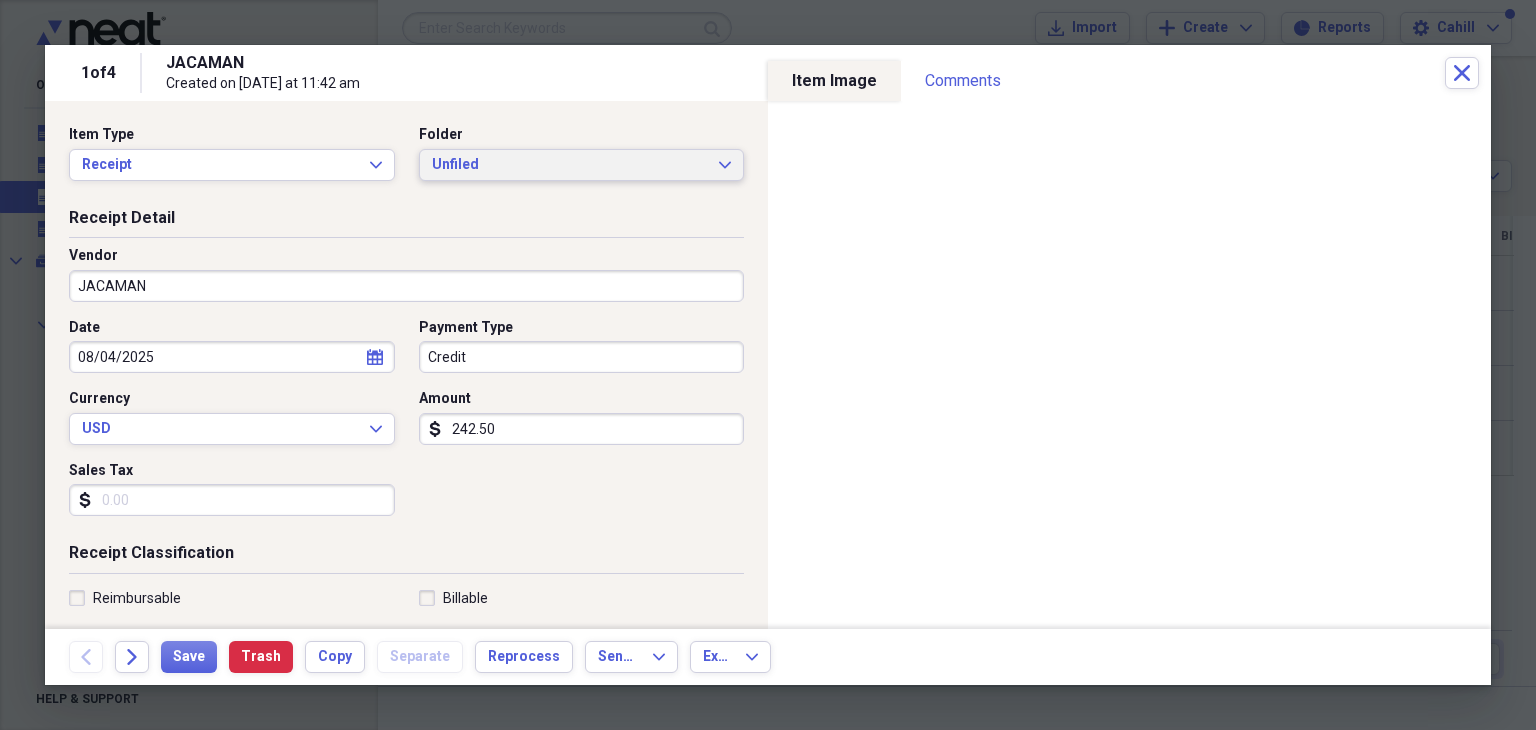 click on "Unfiled" at bounding box center (570, 165) 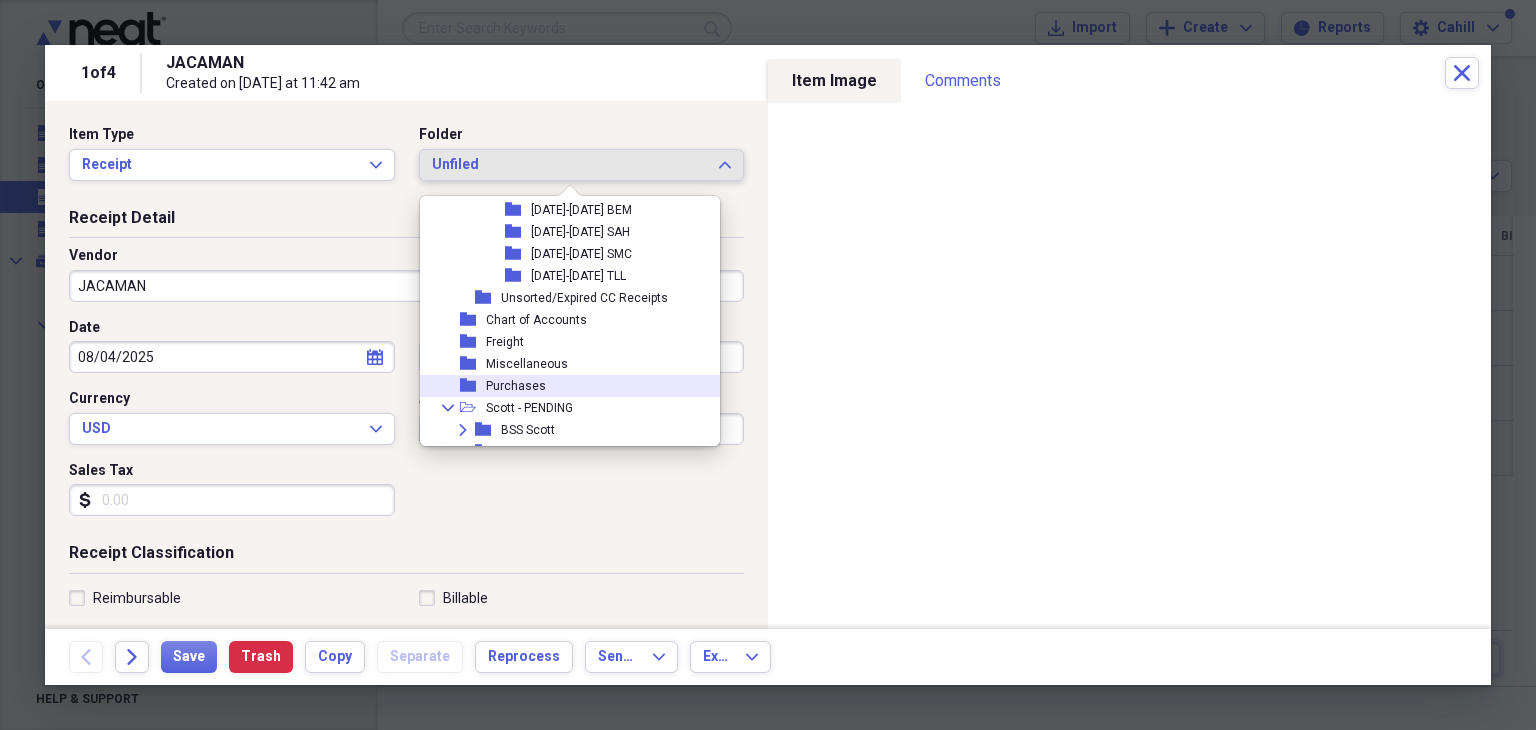 scroll, scrollTop: 1062, scrollLeft: 0, axis: vertical 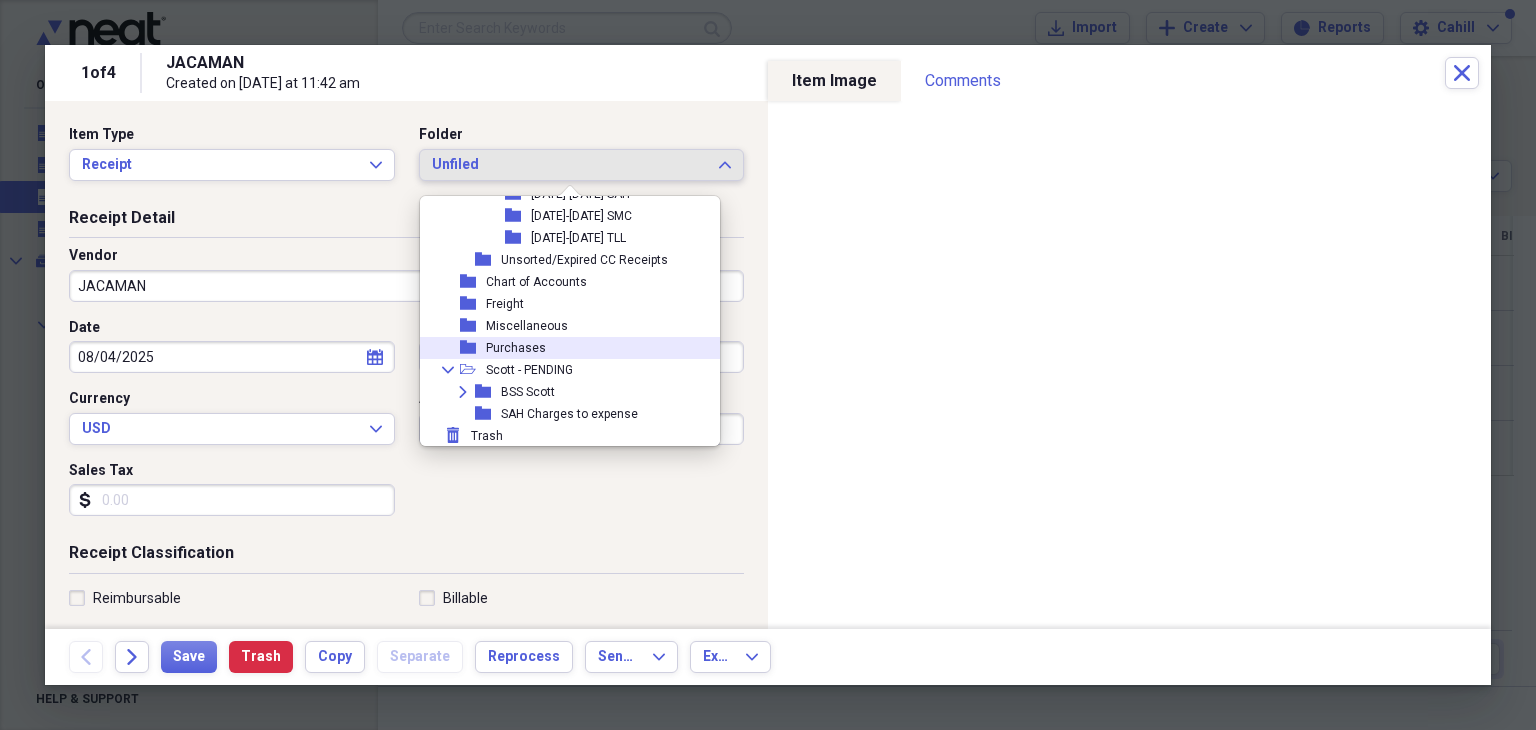 click on "Purchases" at bounding box center [516, 348] 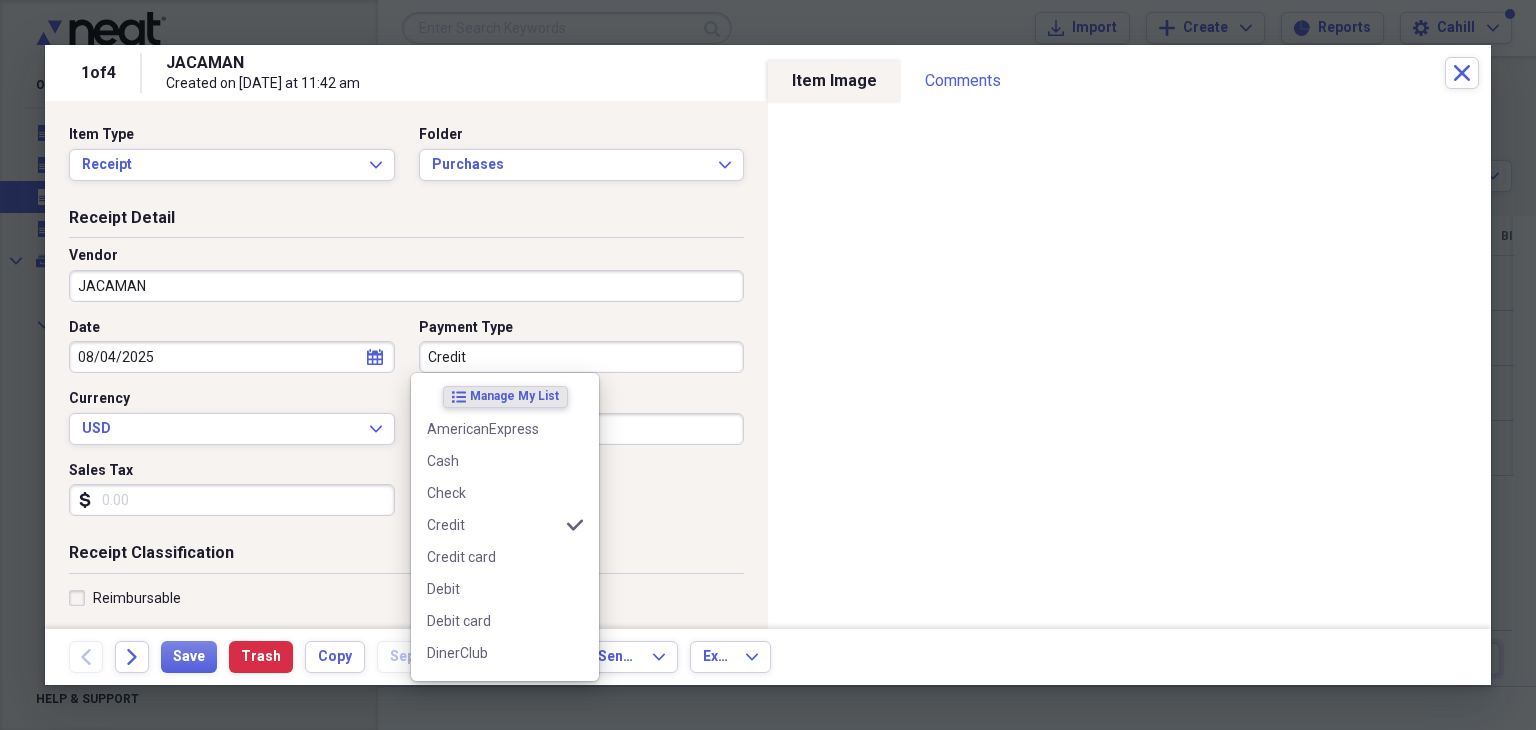 click on "Credit" at bounding box center [582, 357] 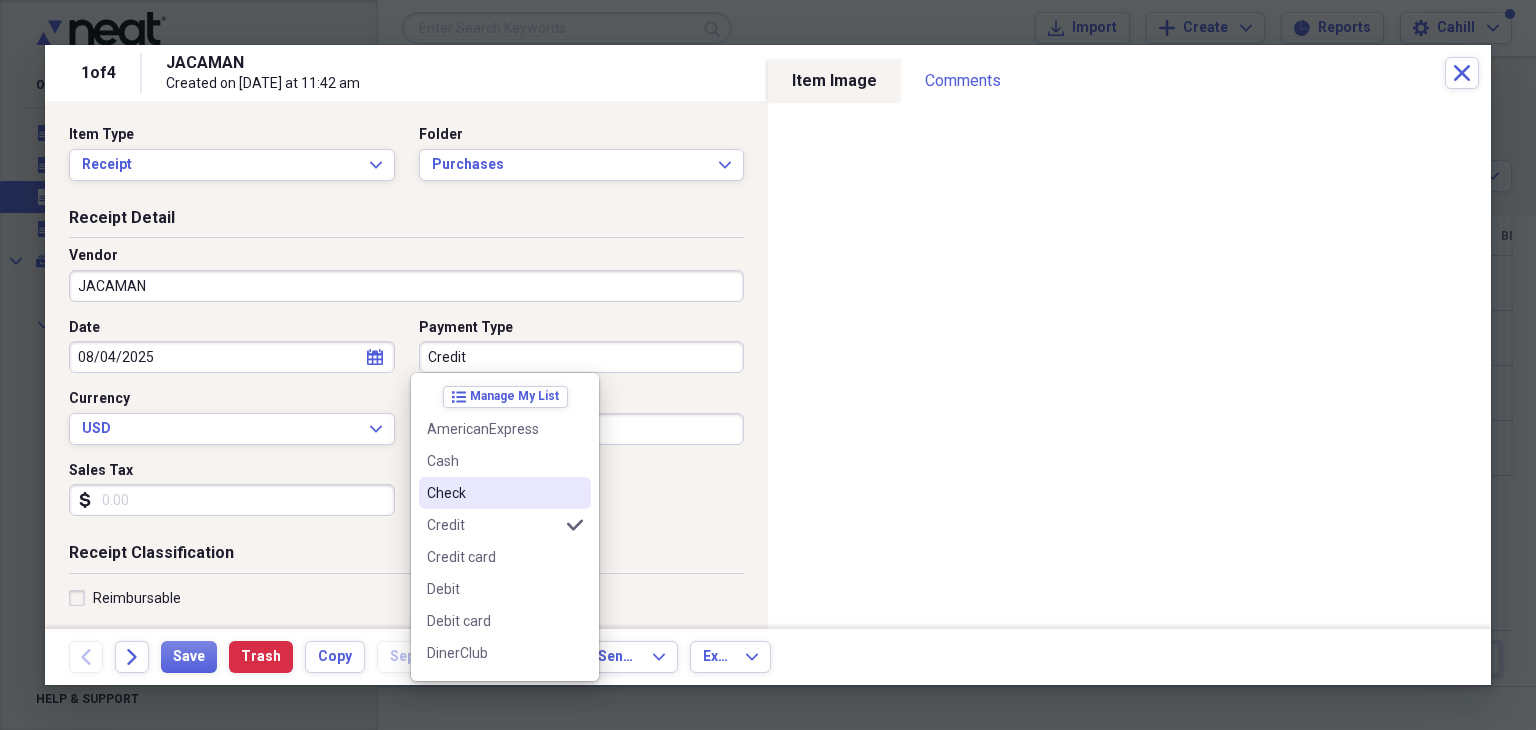 click on "Check" at bounding box center (493, 493) 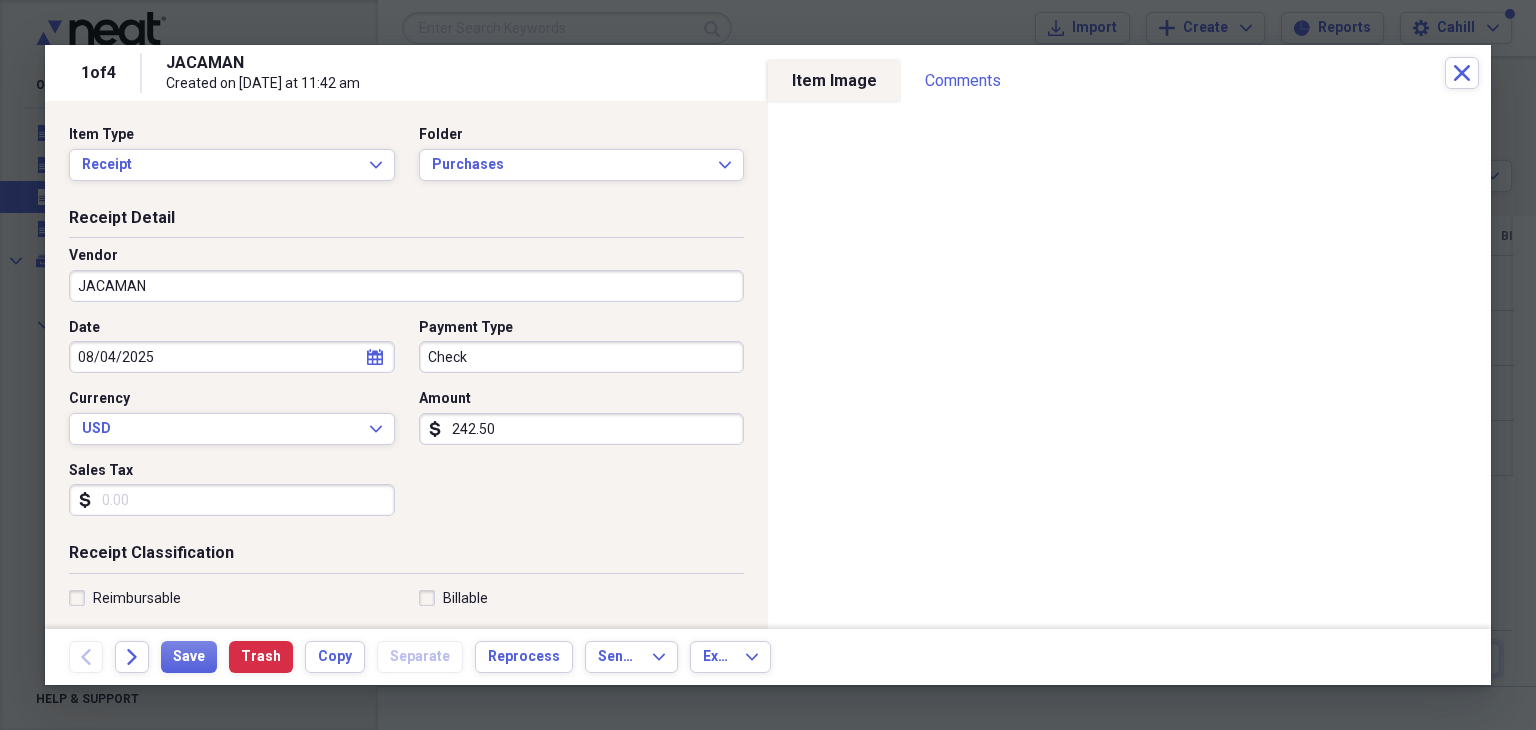 scroll, scrollTop: 200, scrollLeft: 0, axis: vertical 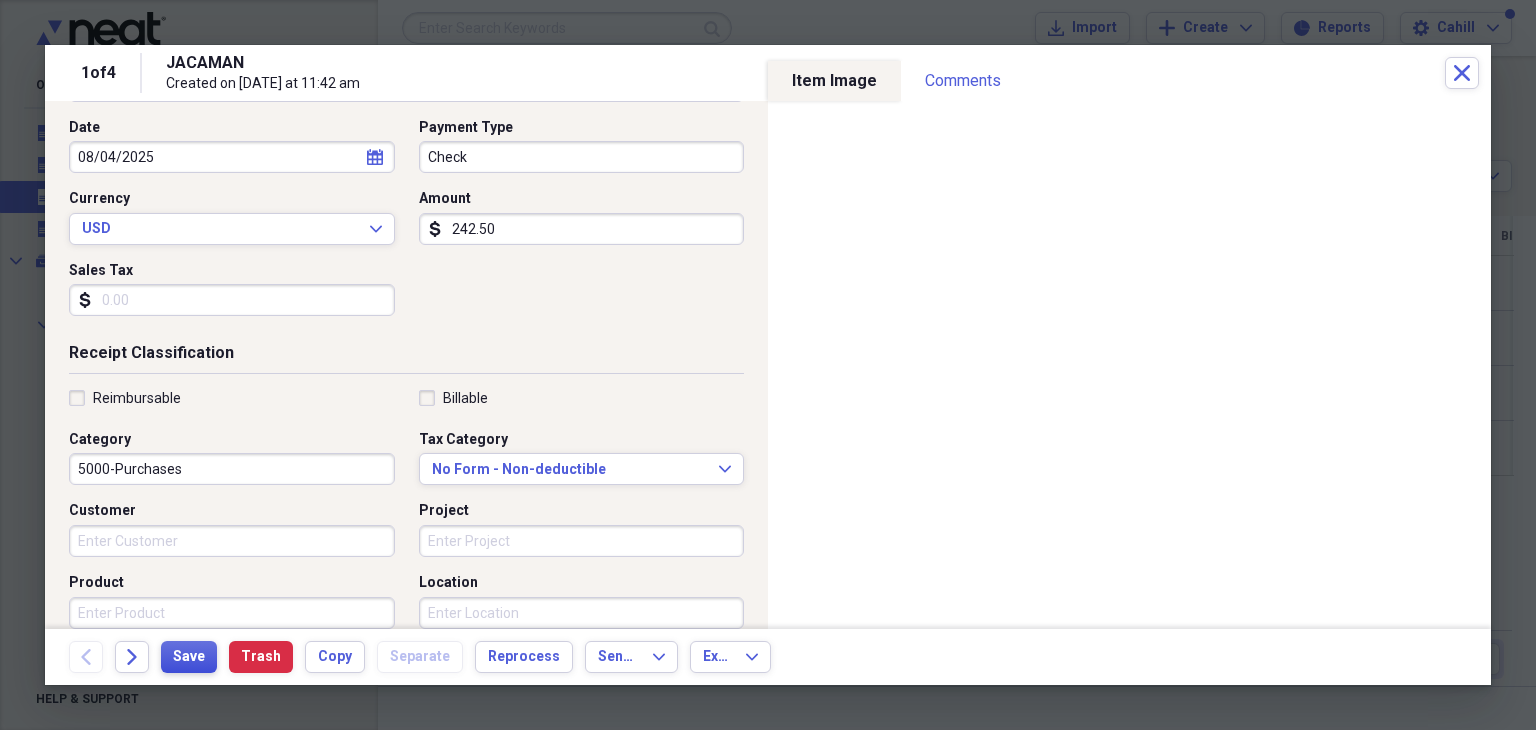 click on "Save" at bounding box center [189, 657] 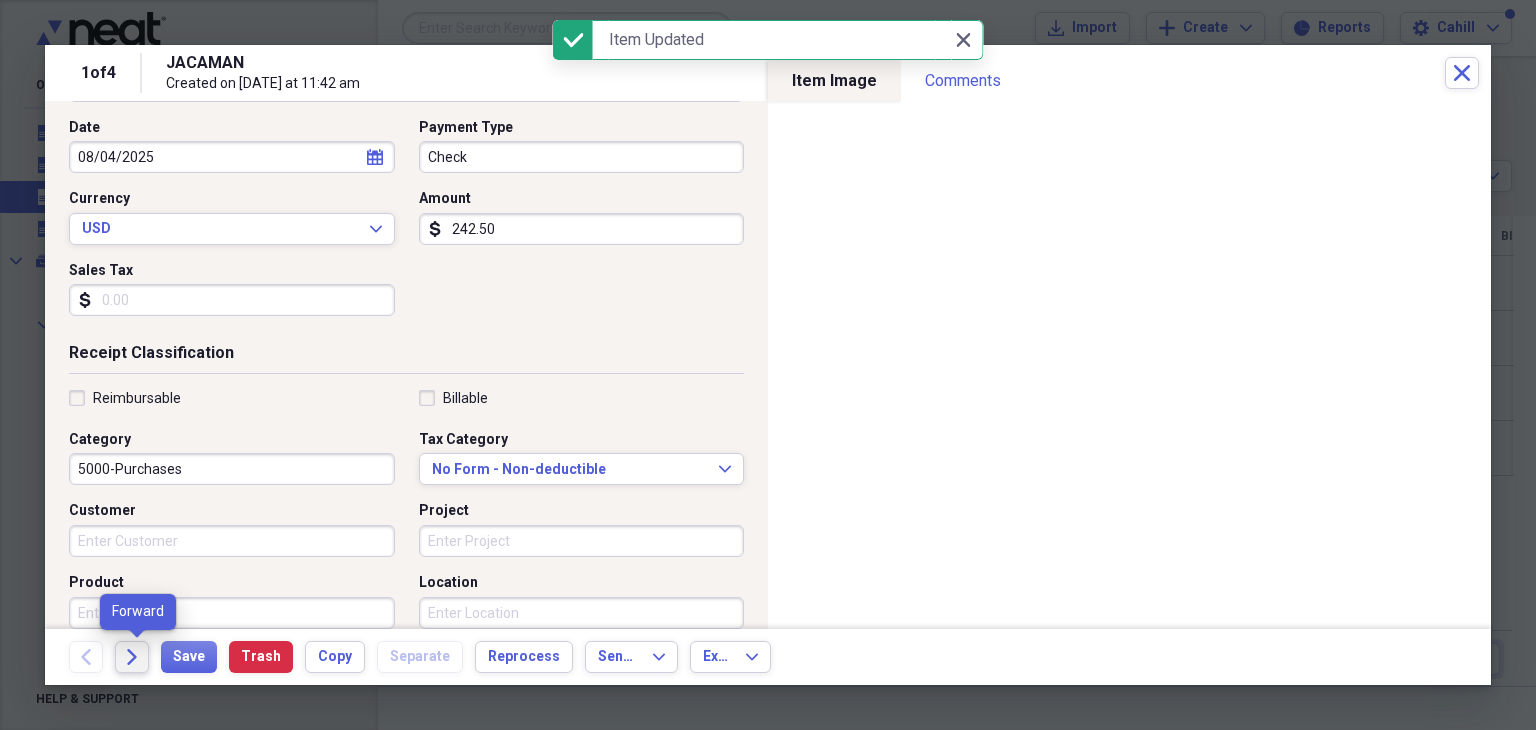 click 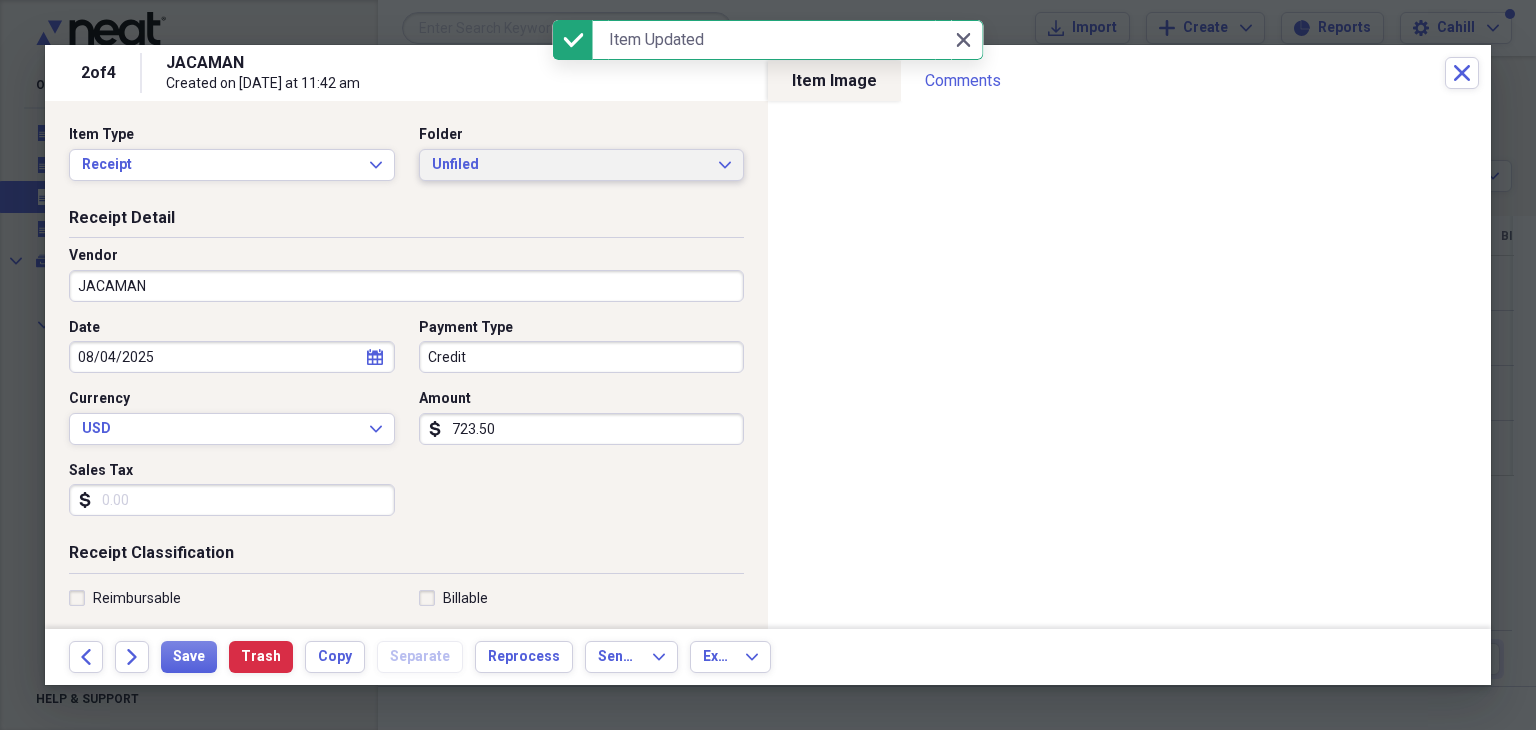 click on "Unfiled" at bounding box center [570, 165] 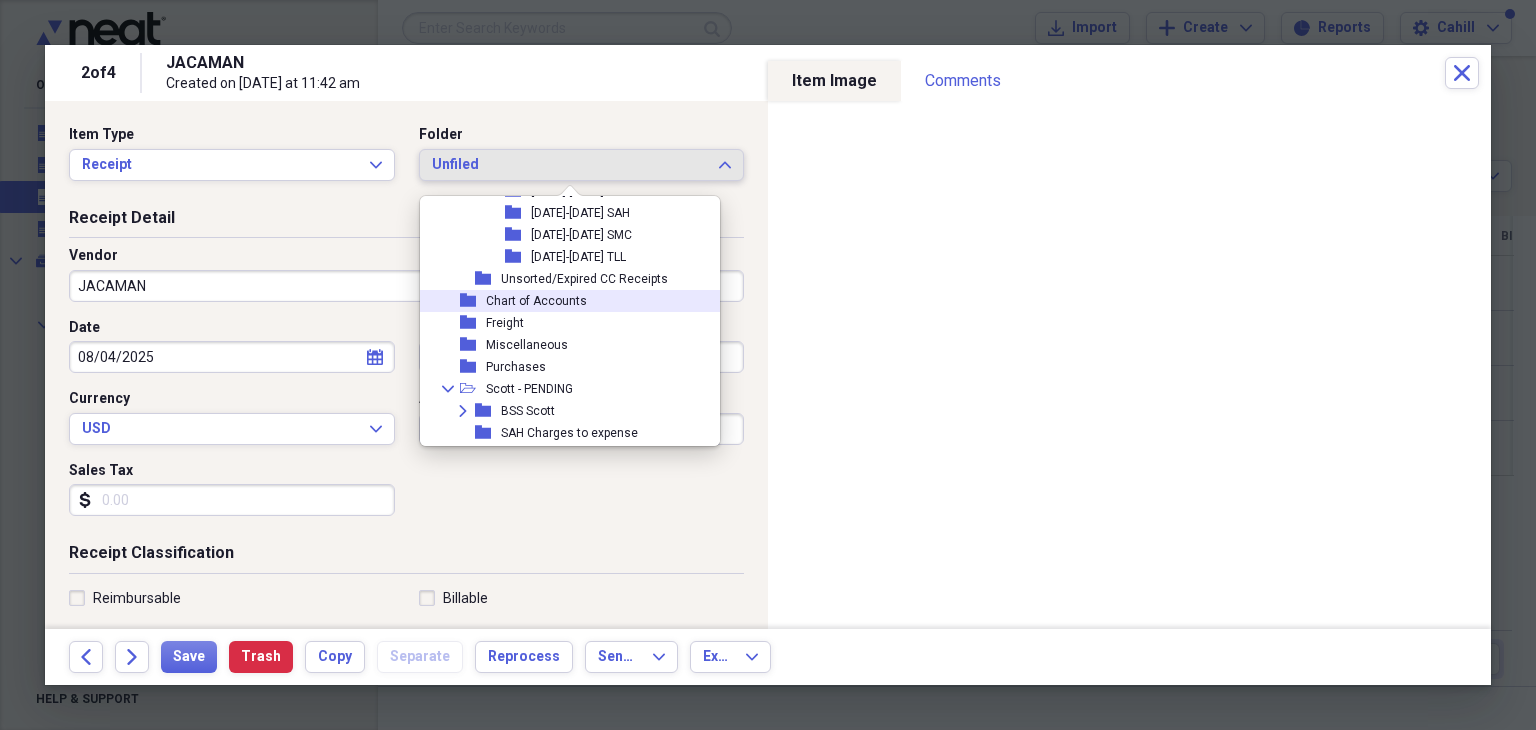 scroll, scrollTop: 1062, scrollLeft: 0, axis: vertical 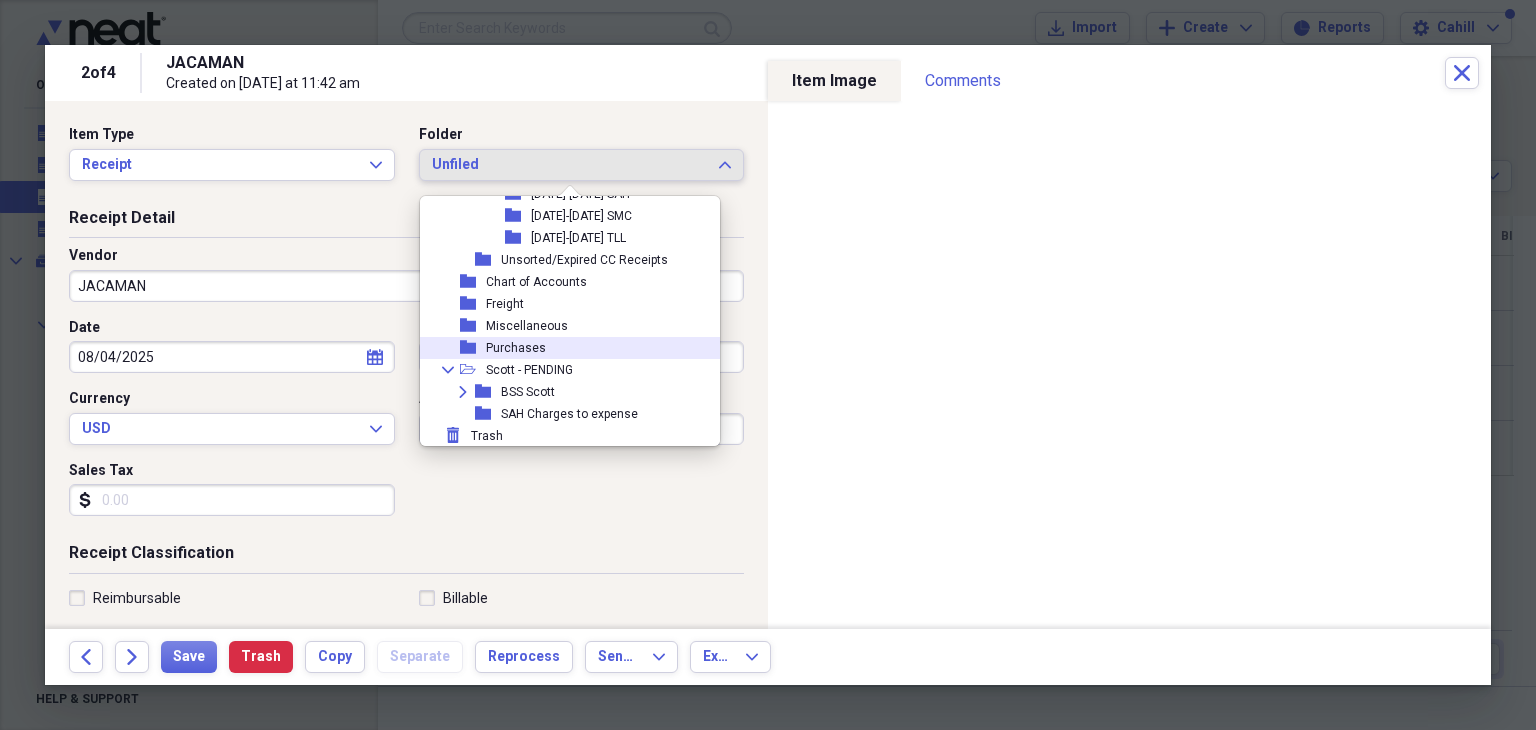 click on "folder Purchases" at bounding box center (562, 348) 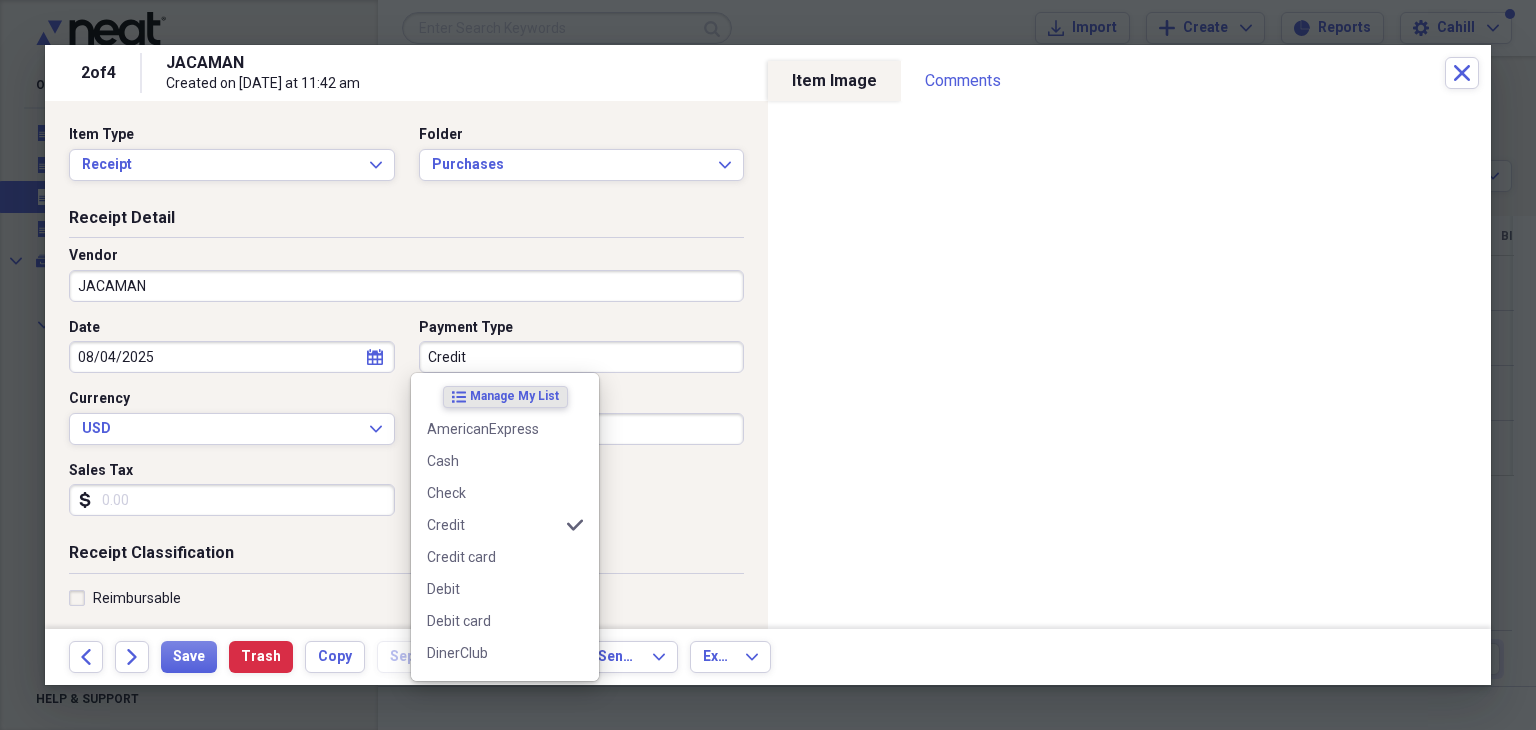 click on "Credit" at bounding box center (582, 357) 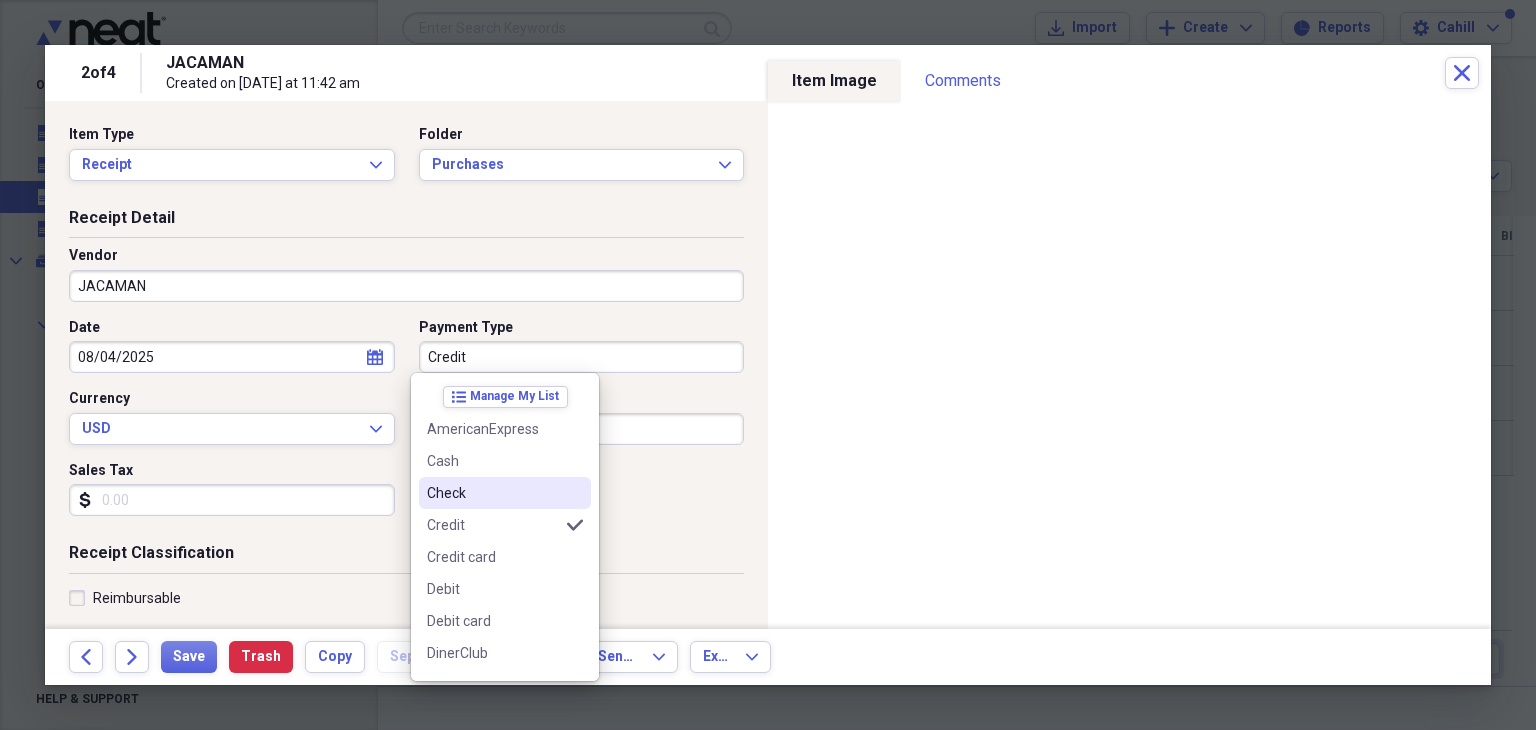 click on "Check" at bounding box center (493, 493) 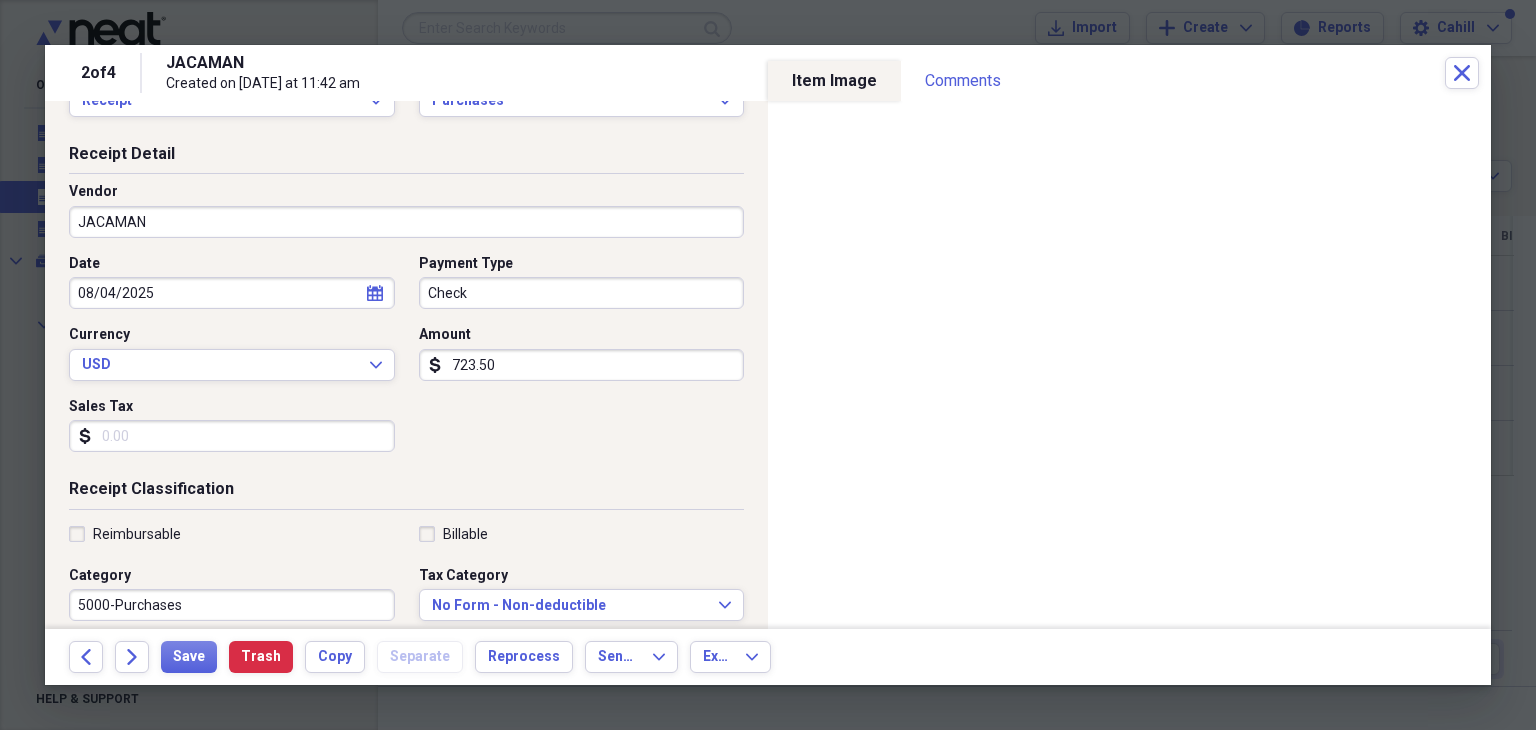 scroll, scrollTop: 100, scrollLeft: 0, axis: vertical 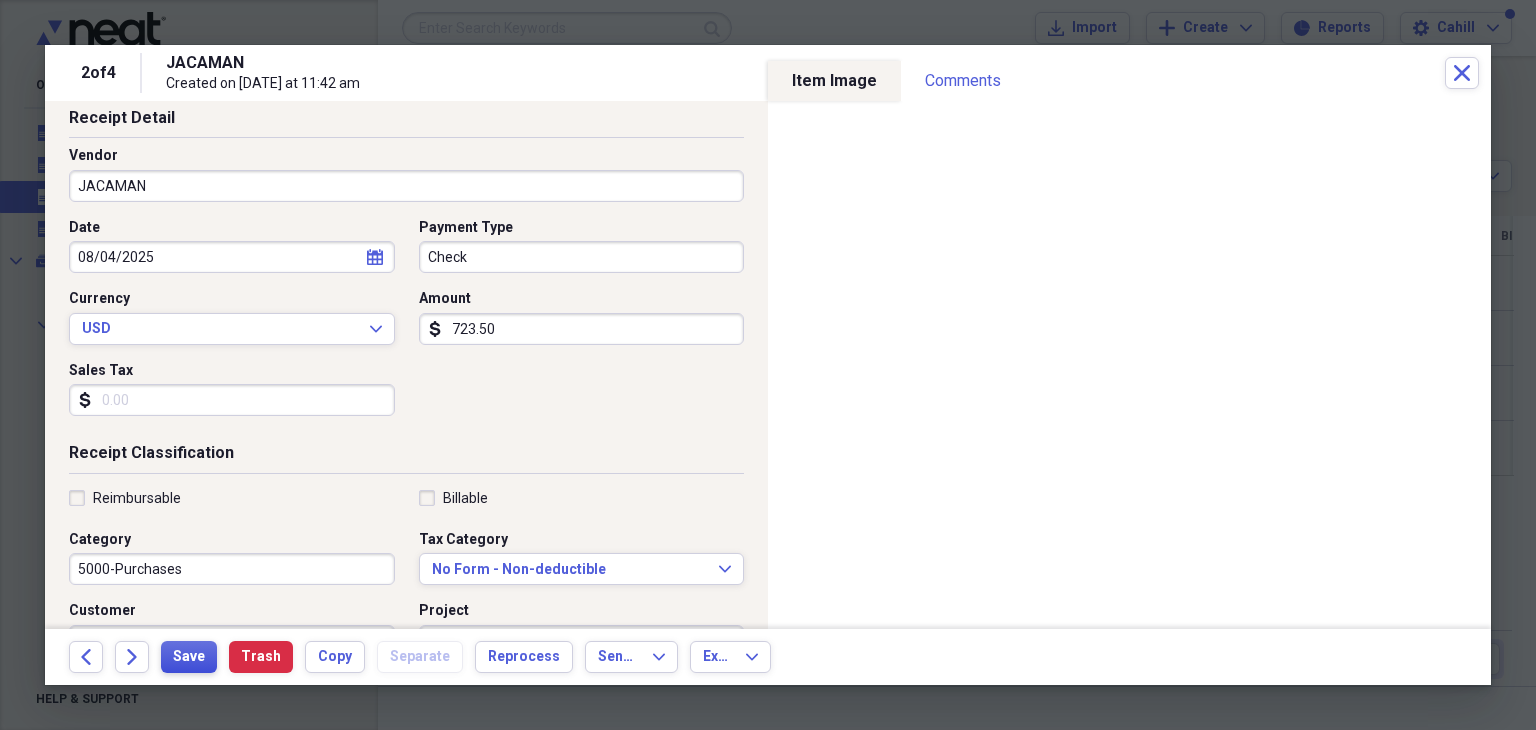 click on "Save" at bounding box center [189, 657] 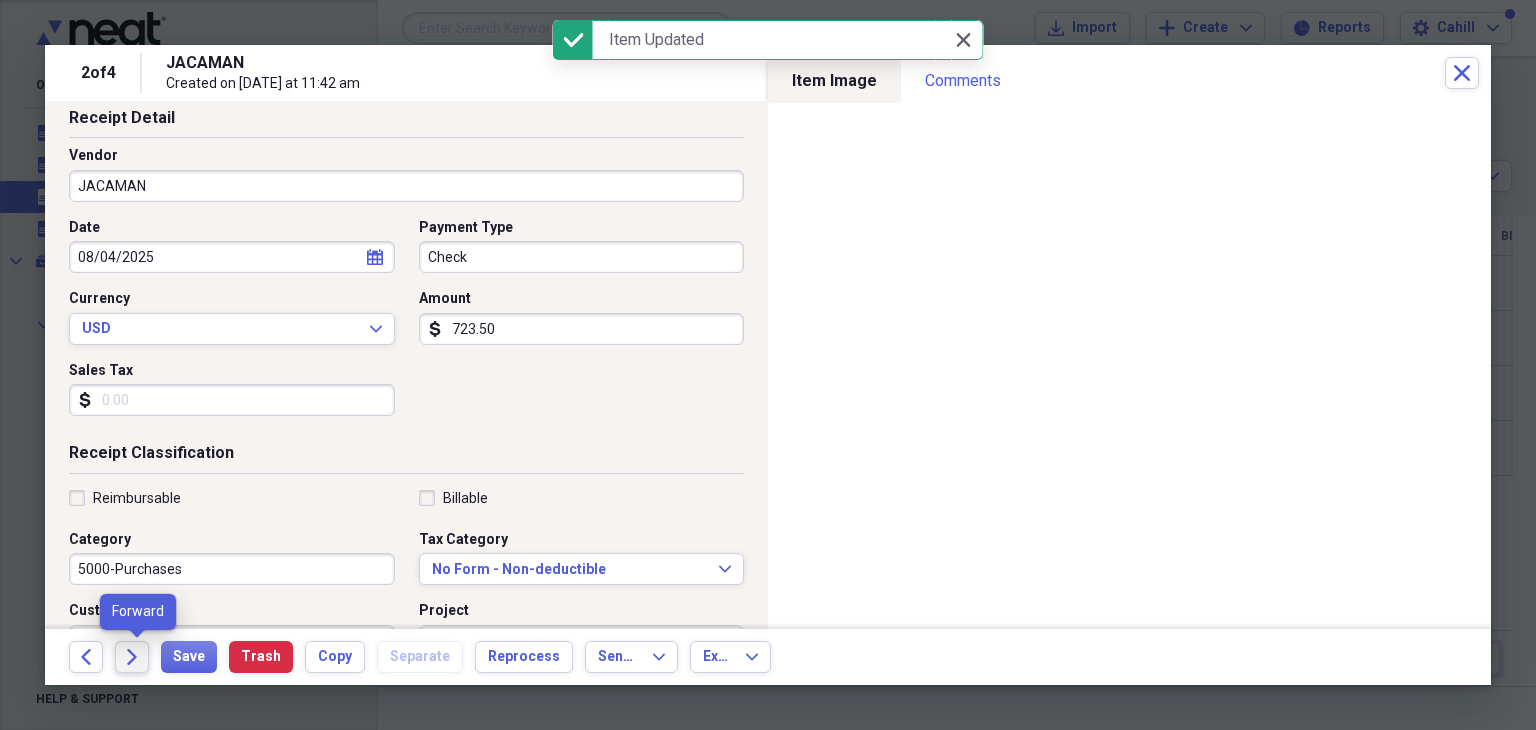 click on "Forward" 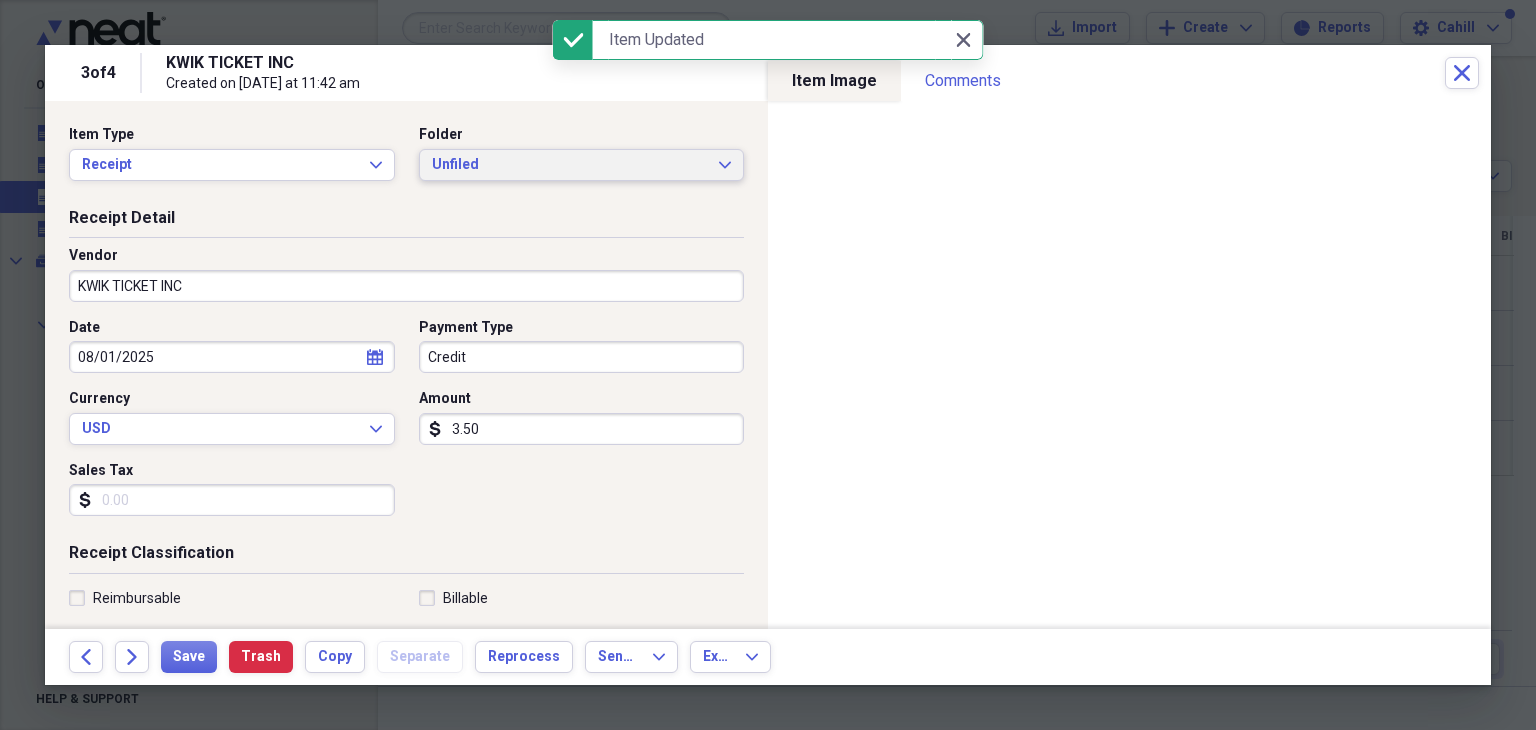 click on "Unfiled" at bounding box center (570, 165) 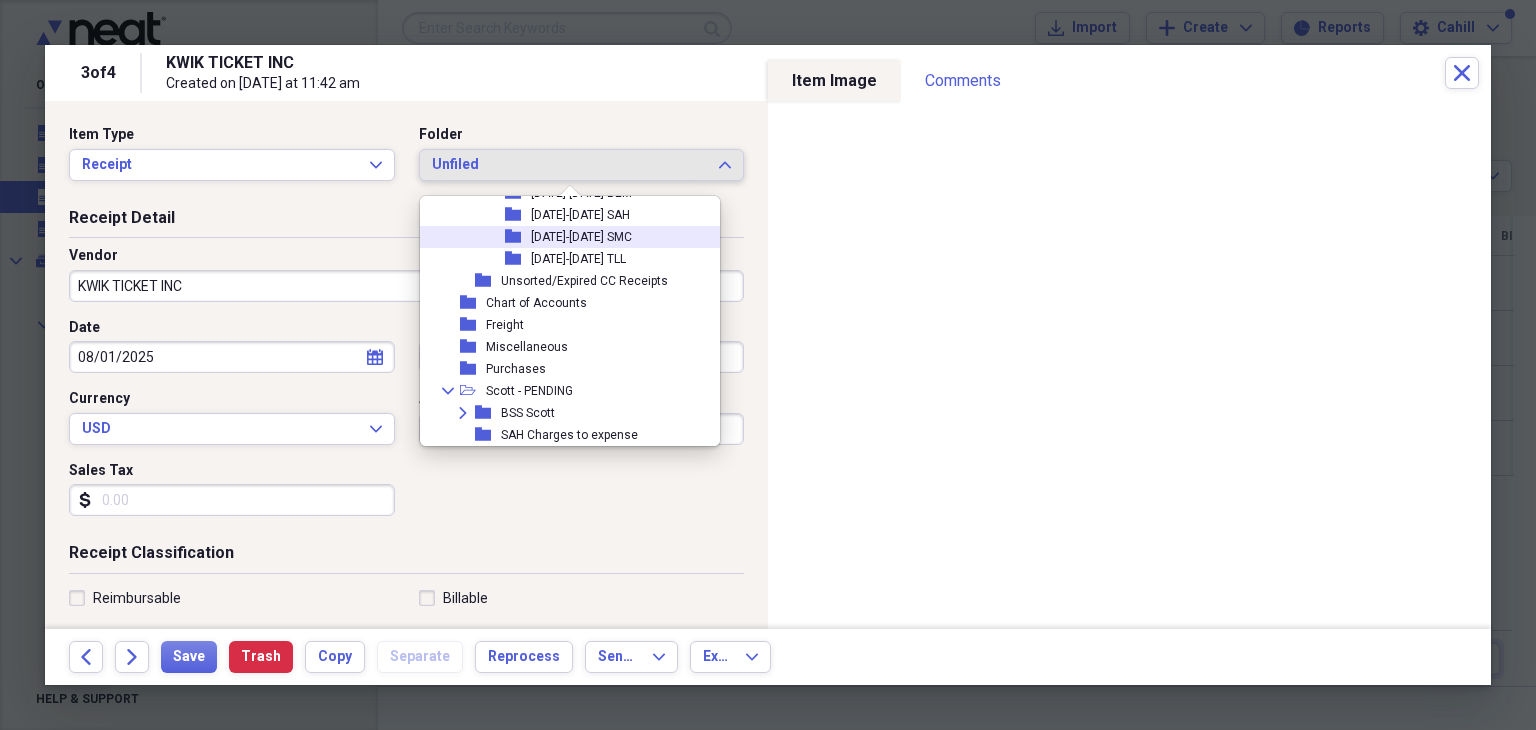 scroll, scrollTop: 1062, scrollLeft: 0, axis: vertical 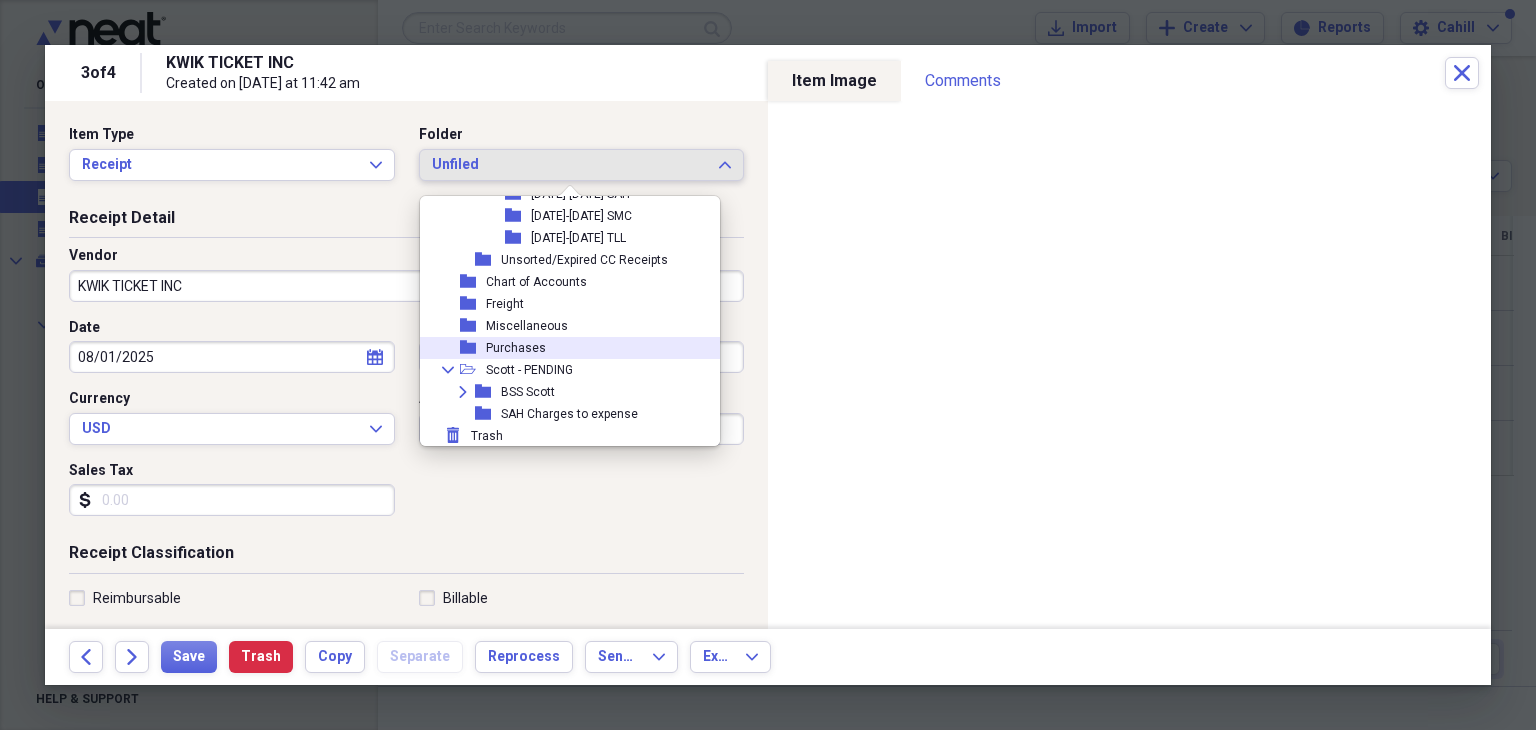 click on "folder Purchases" at bounding box center (562, 348) 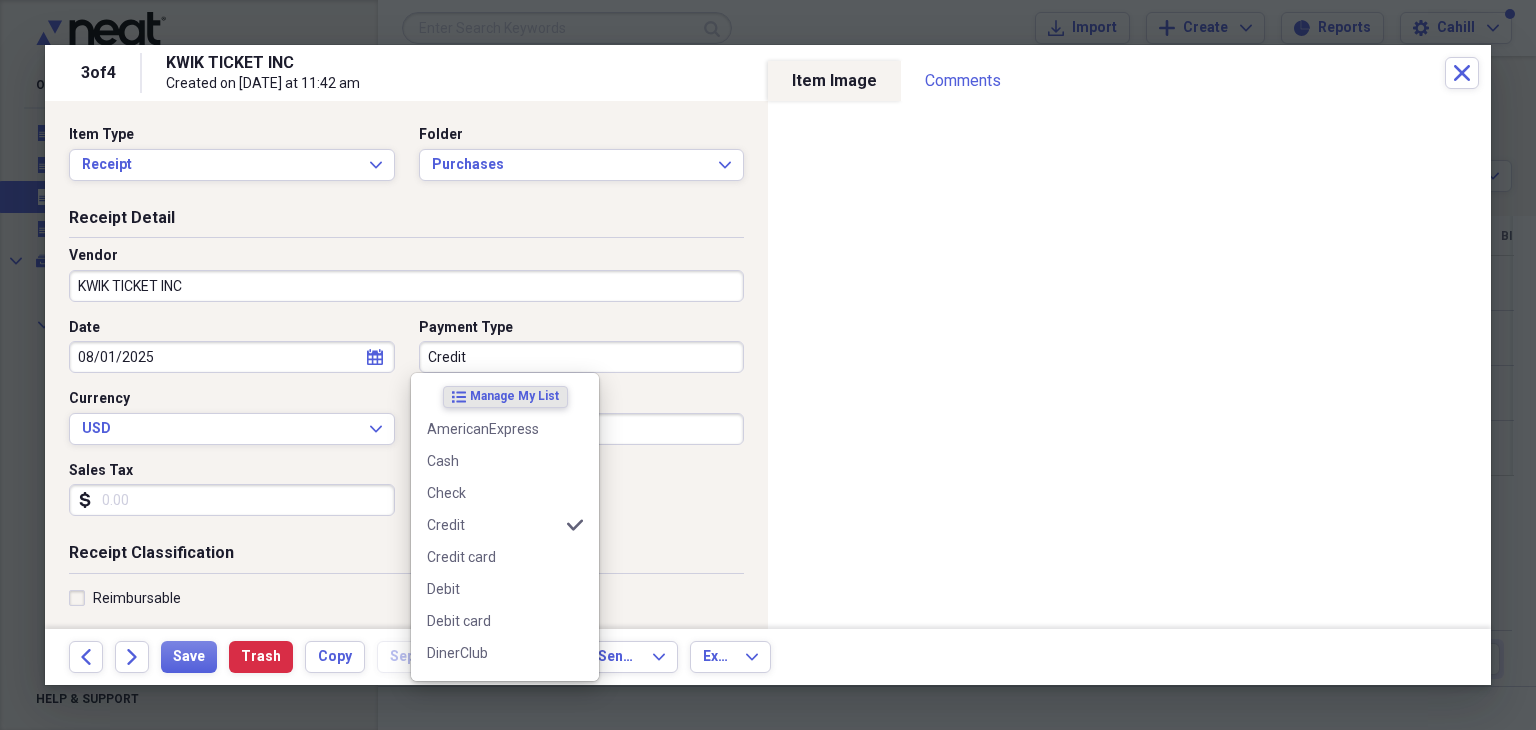 click on "Credit" at bounding box center [582, 357] 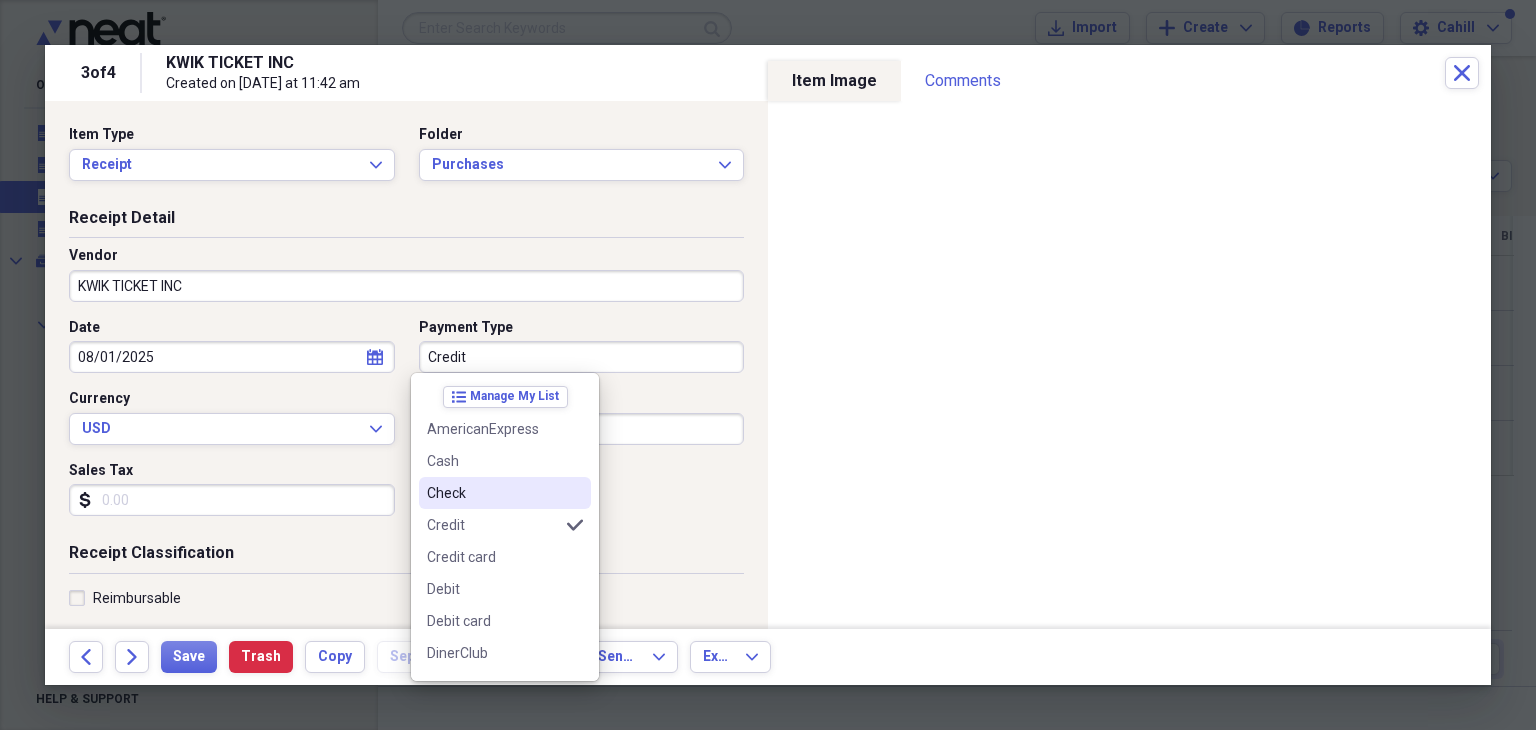 click on "Check" at bounding box center [493, 493] 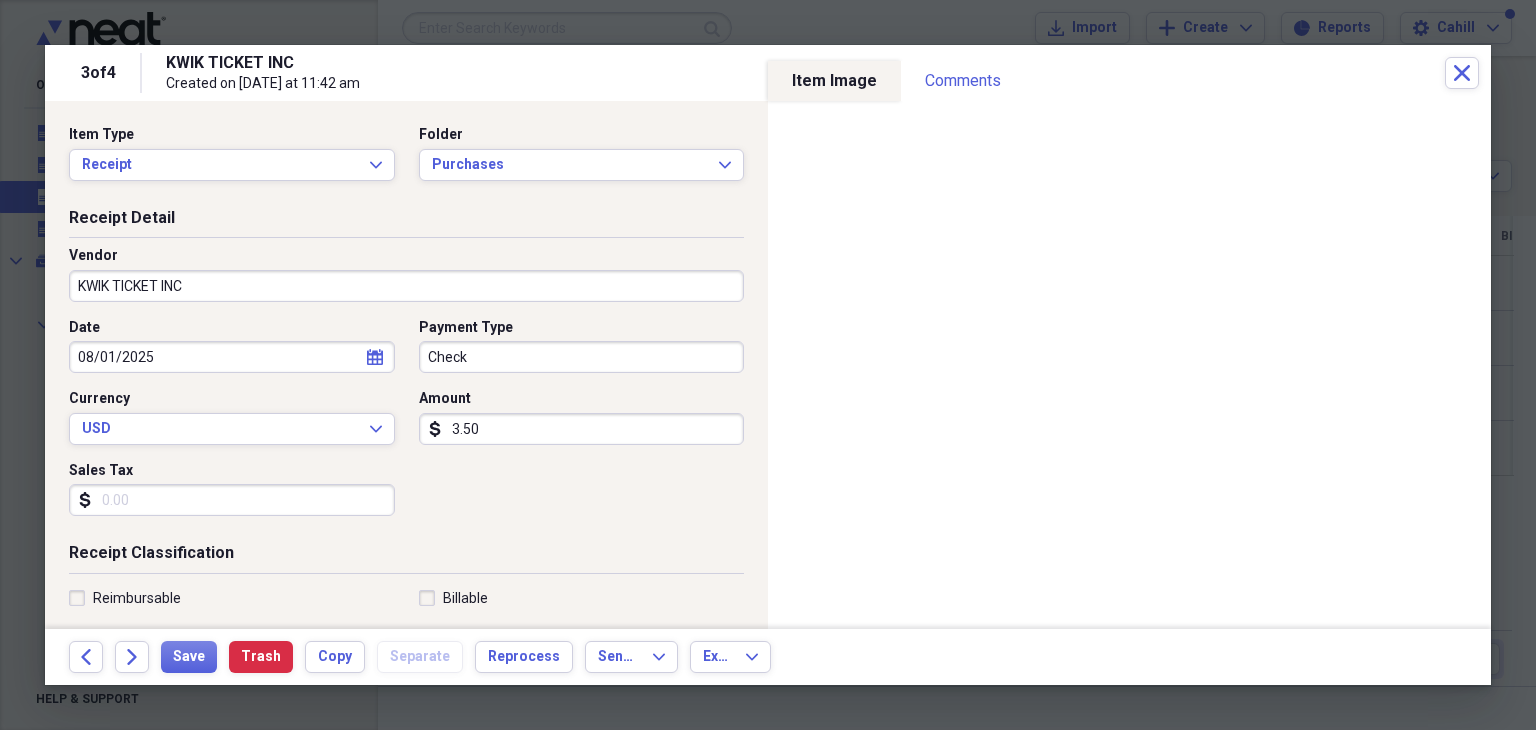 click on "3.50" at bounding box center (582, 429) 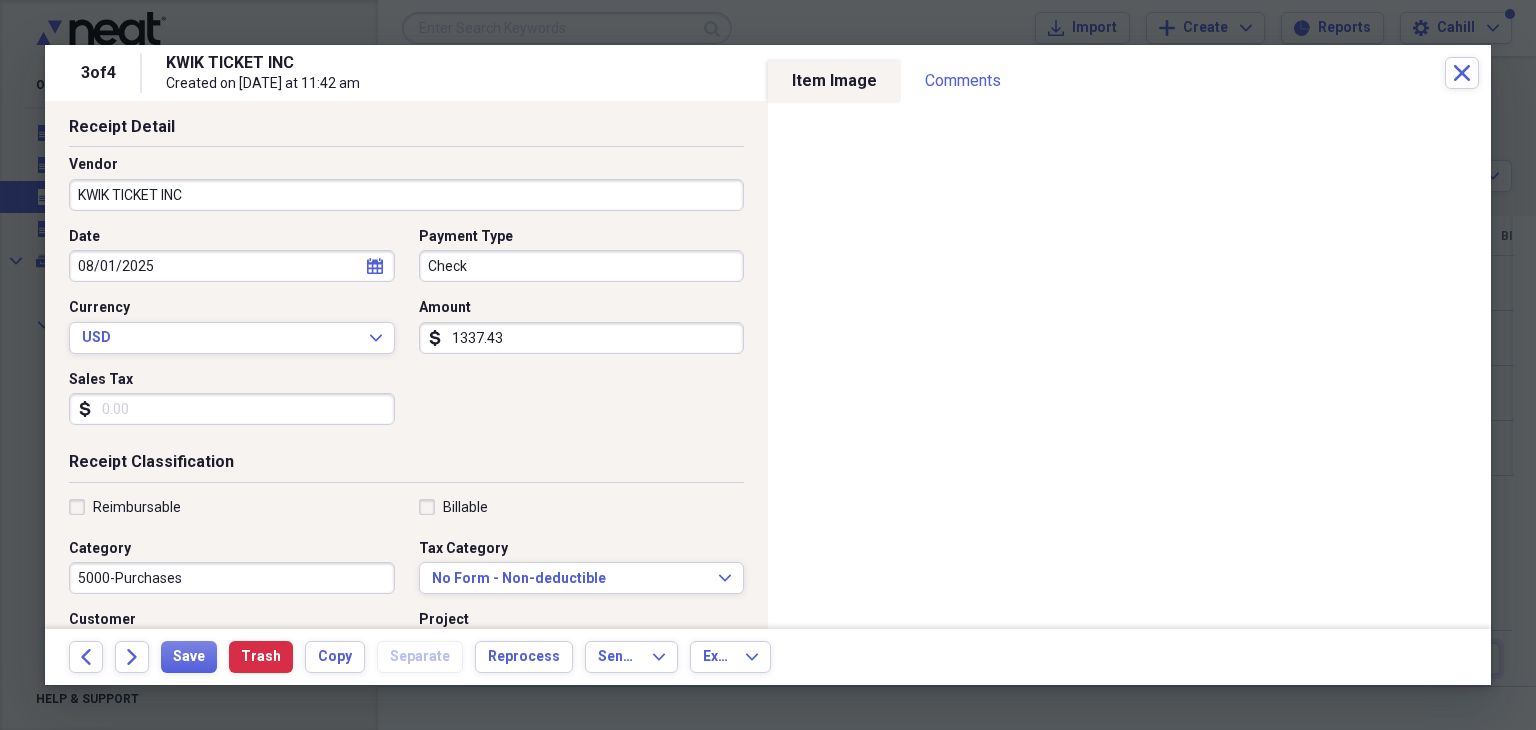 scroll, scrollTop: 200, scrollLeft: 0, axis: vertical 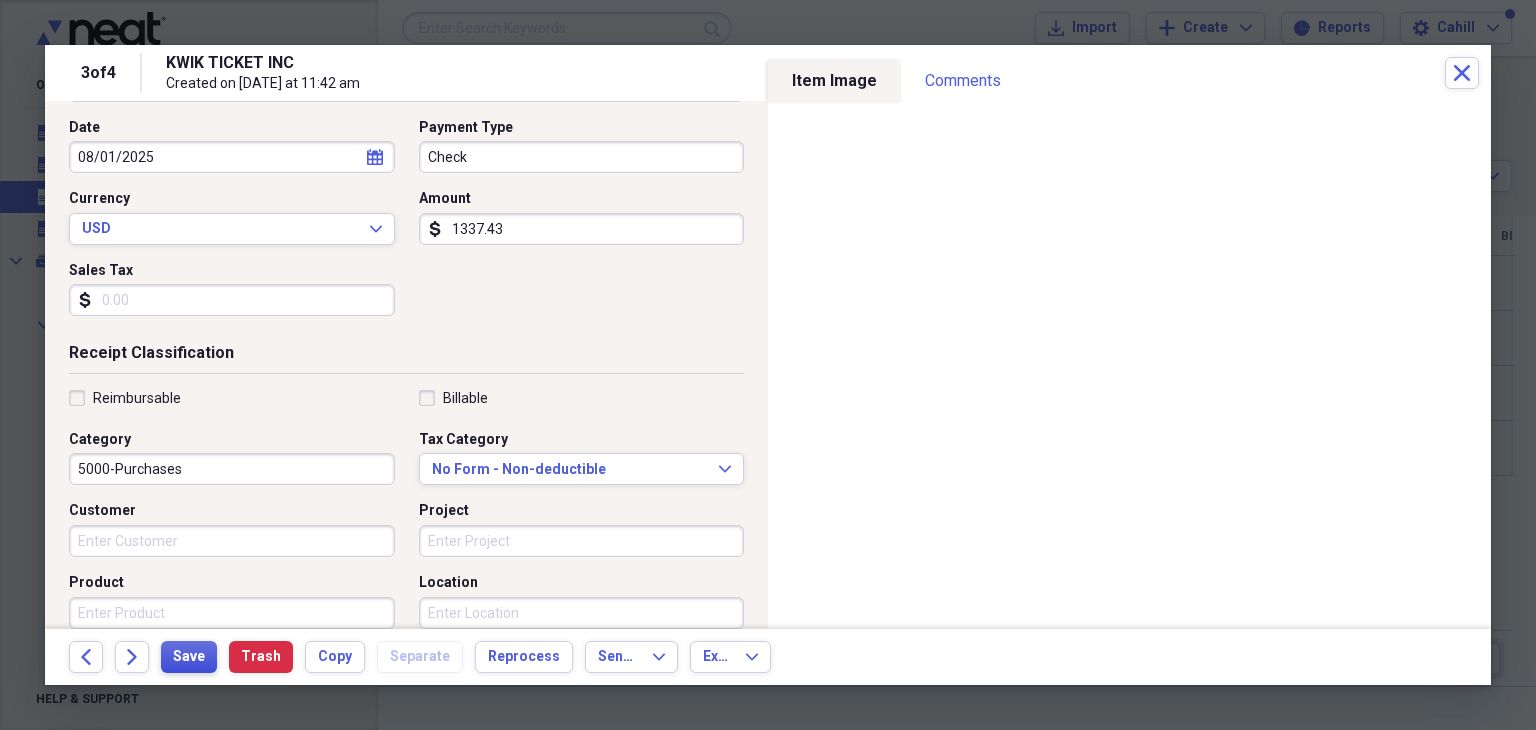 type on "1337.43" 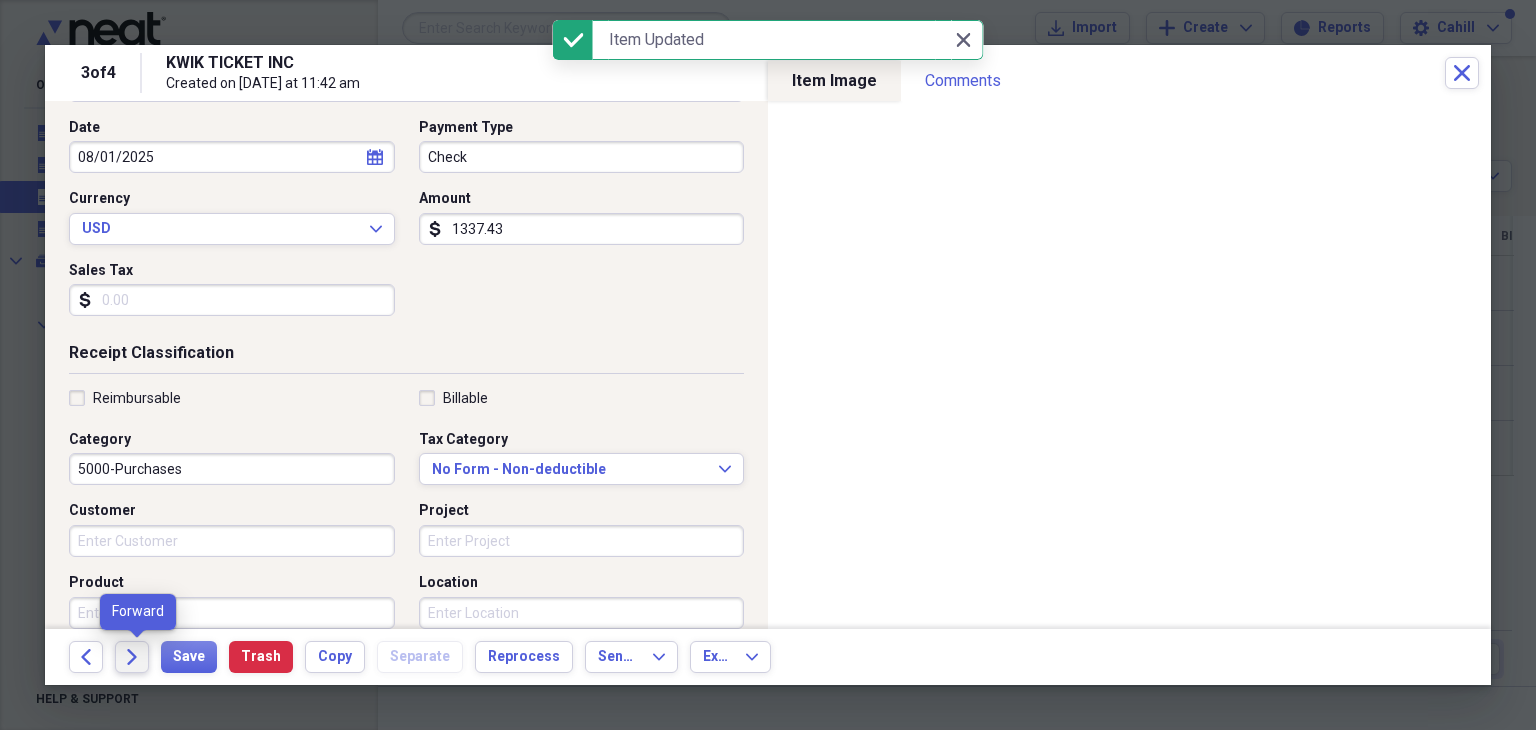 click on "Forward" 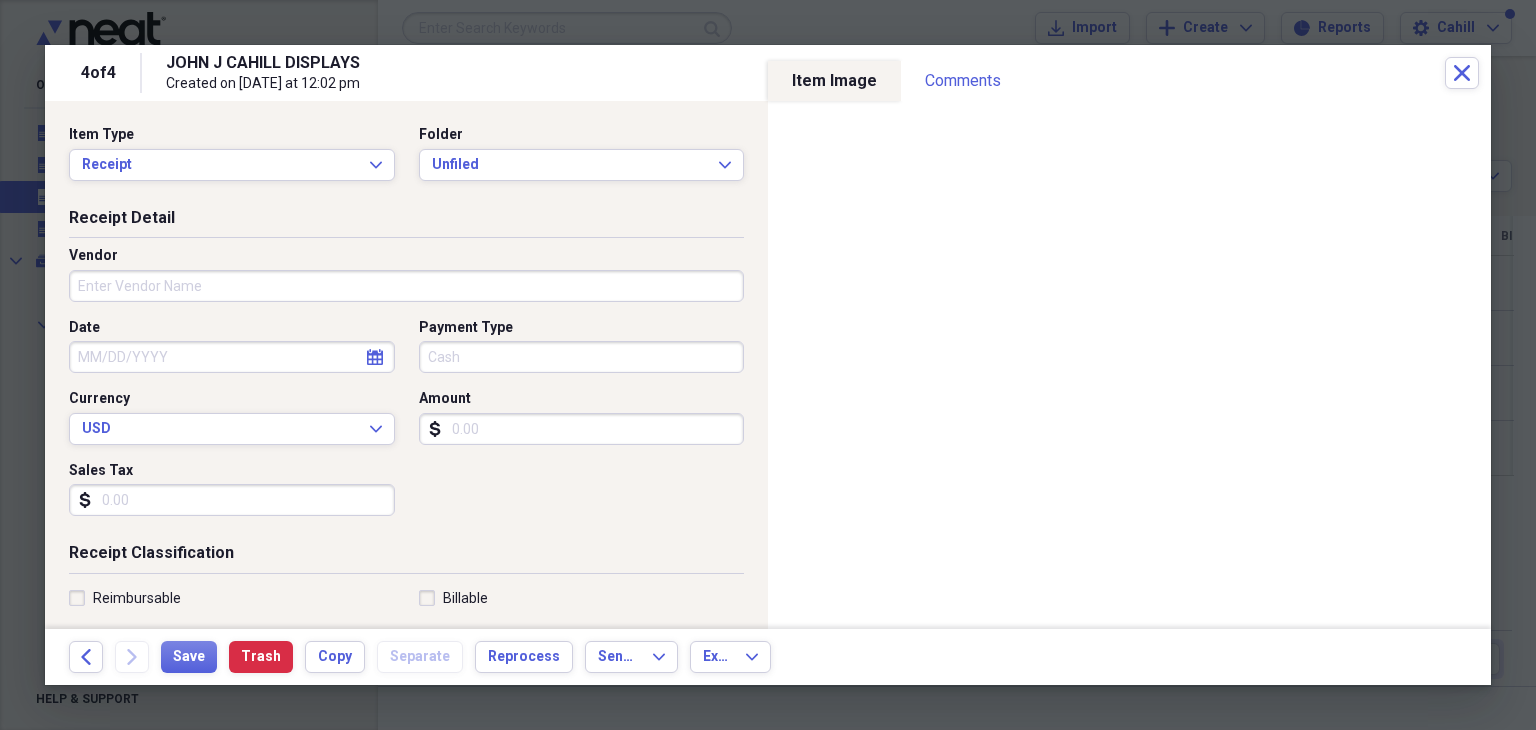 type on "JOHN J CAHILL DISPLAYS" 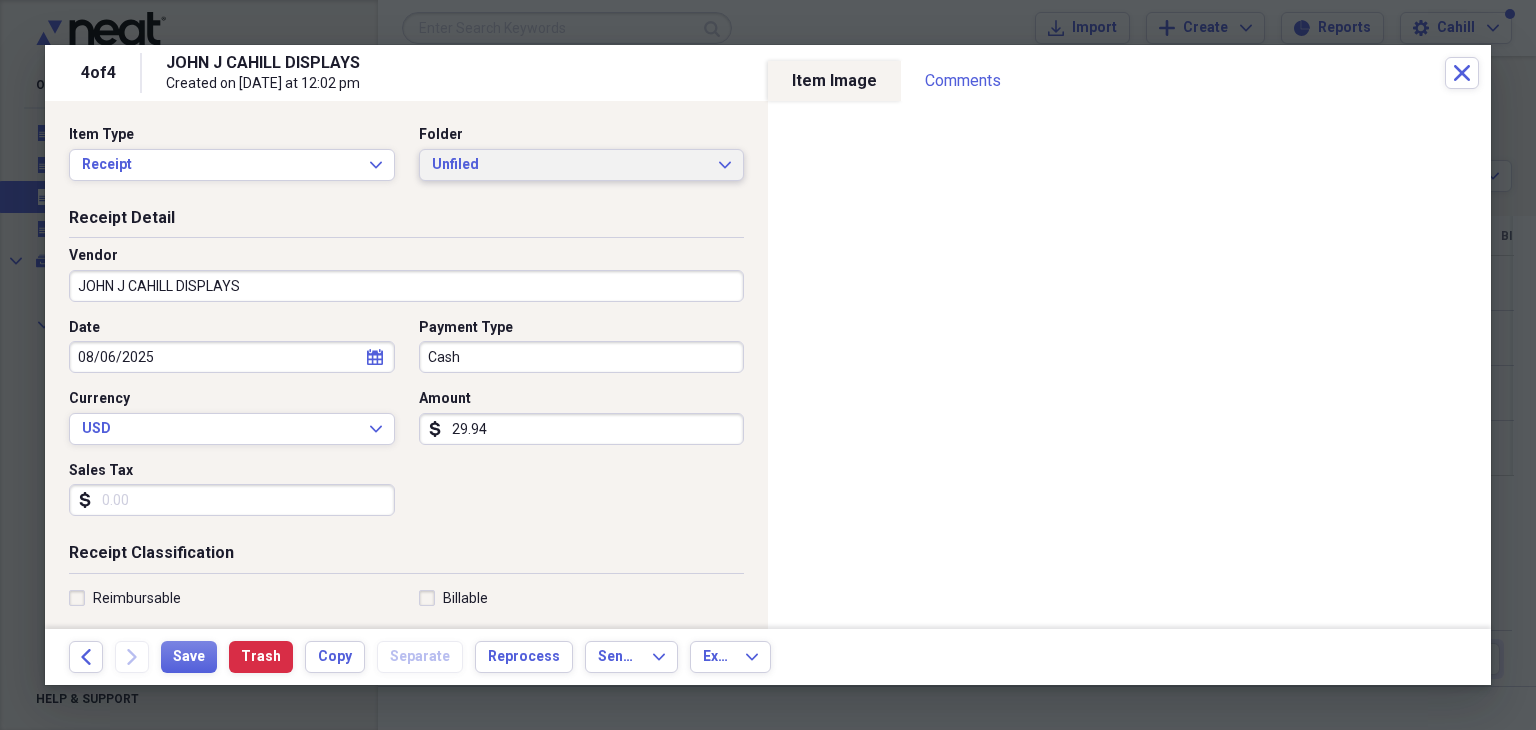 click on "Unfiled" at bounding box center (570, 165) 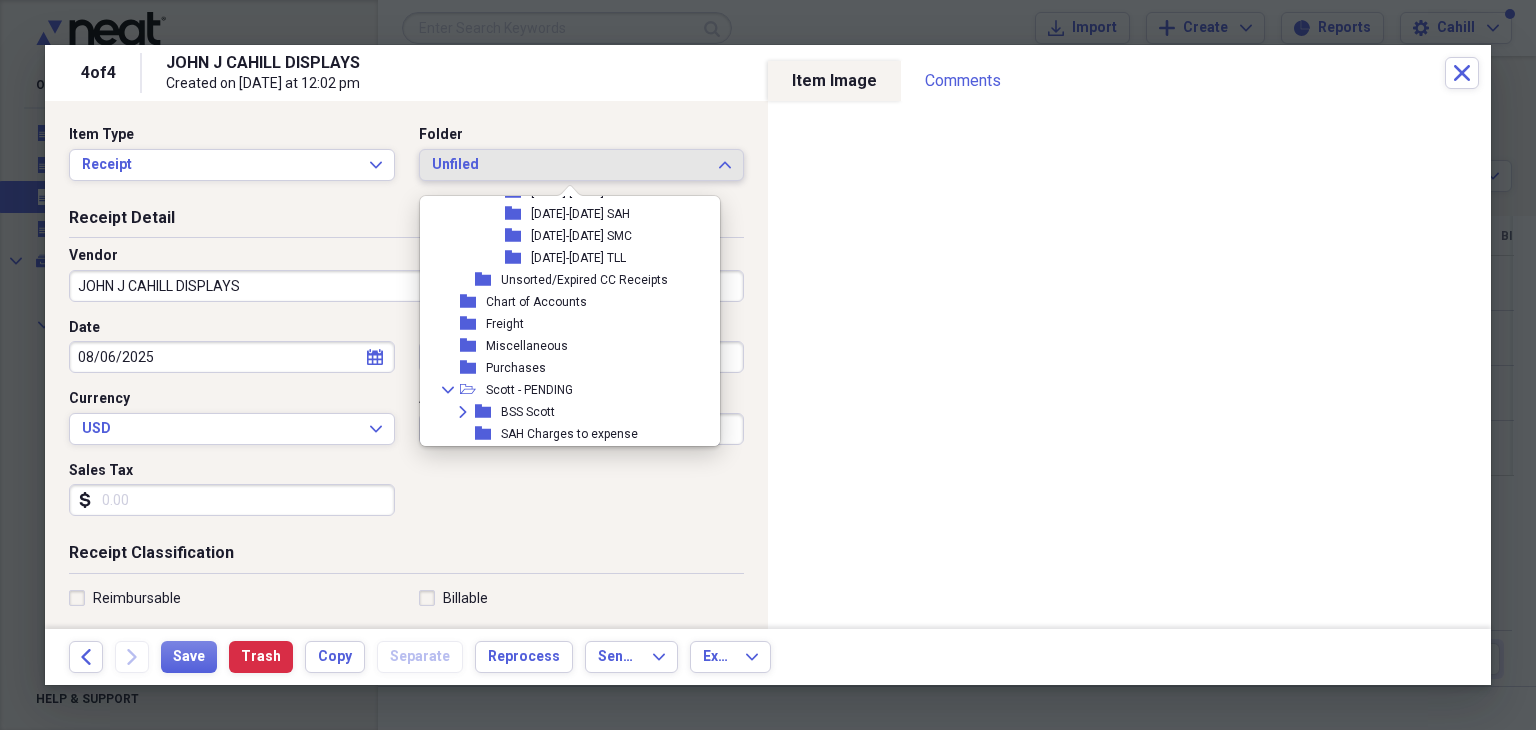 scroll, scrollTop: 1062, scrollLeft: 0, axis: vertical 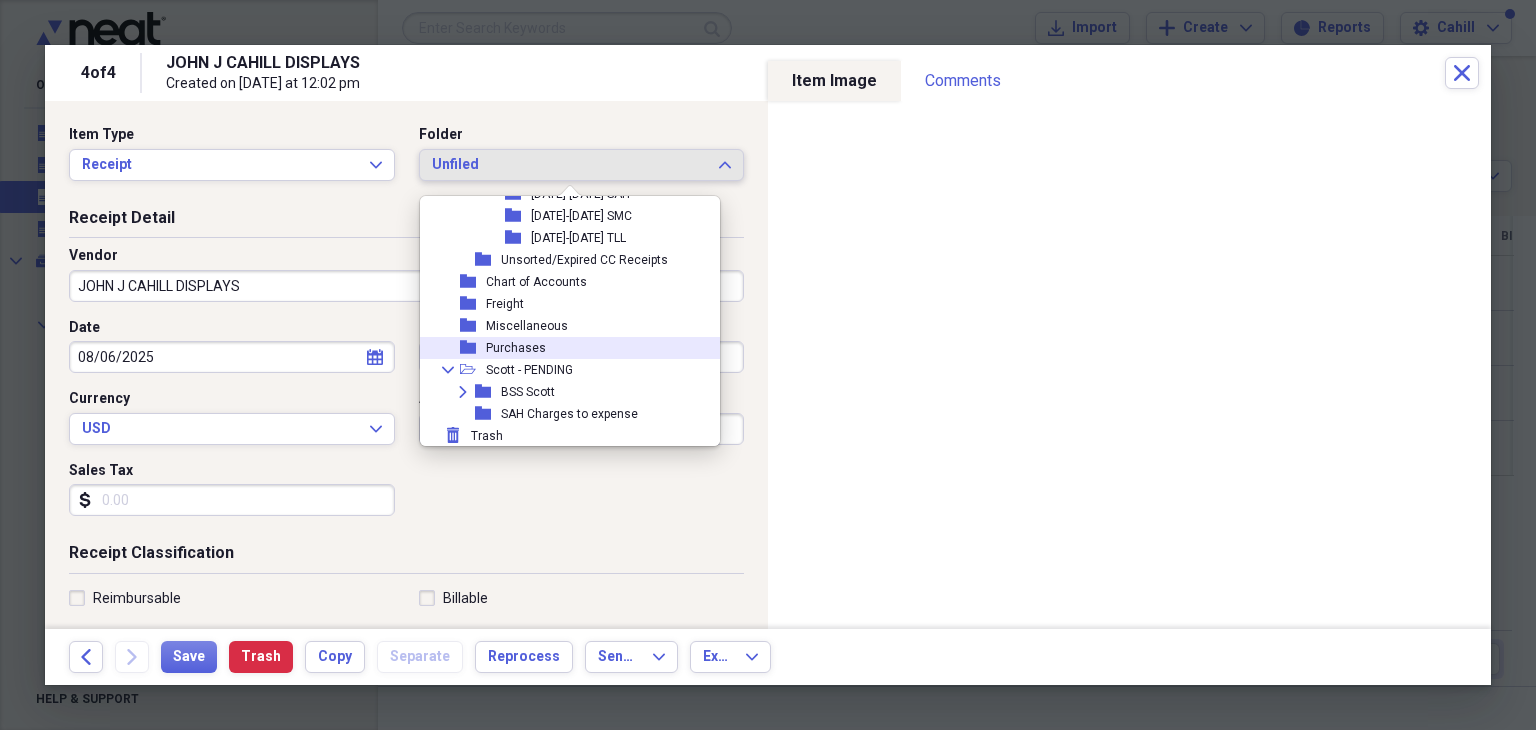 click on "Purchases" at bounding box center [516, 348] 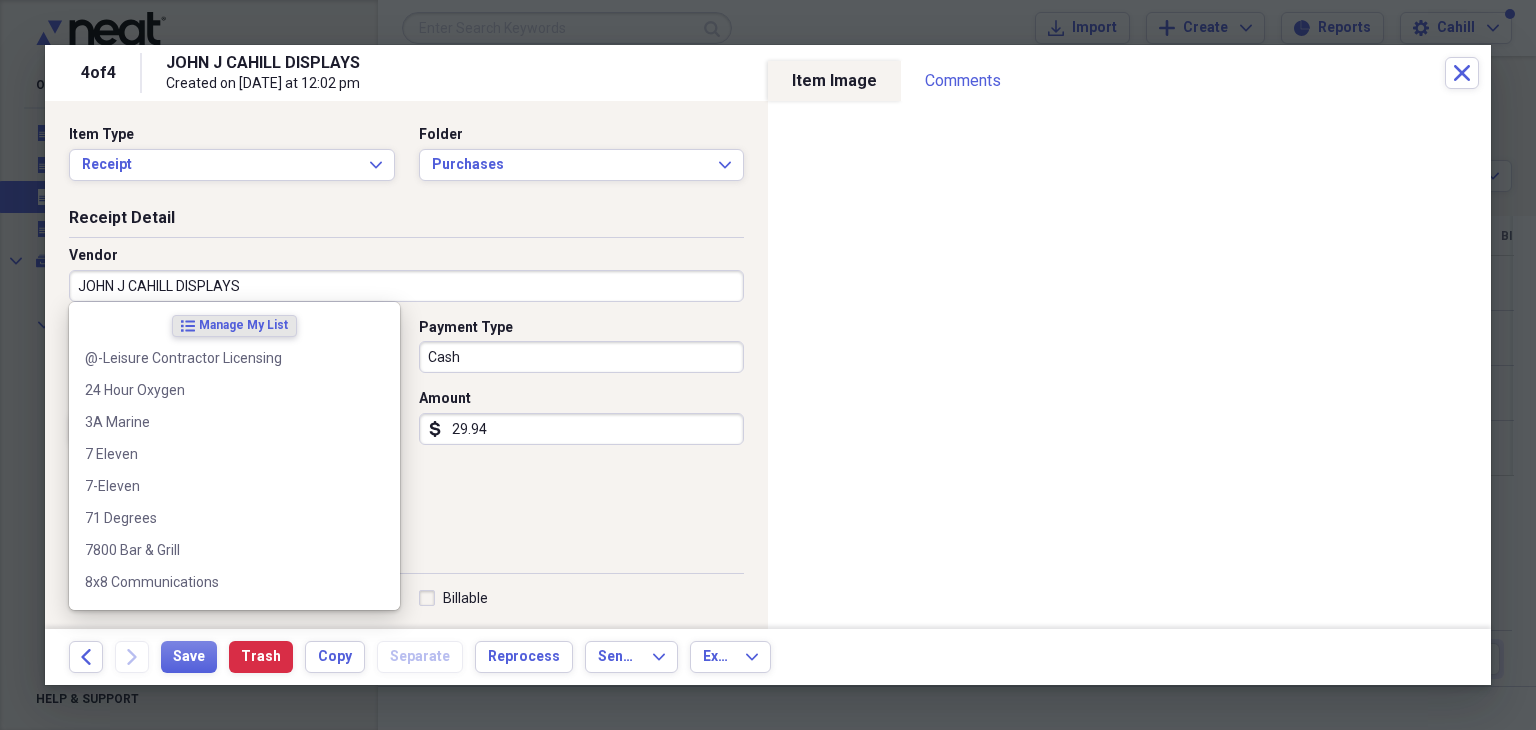 click on "JOHN J CAHILL DISPLAYS" at bounding box center (406, 286) 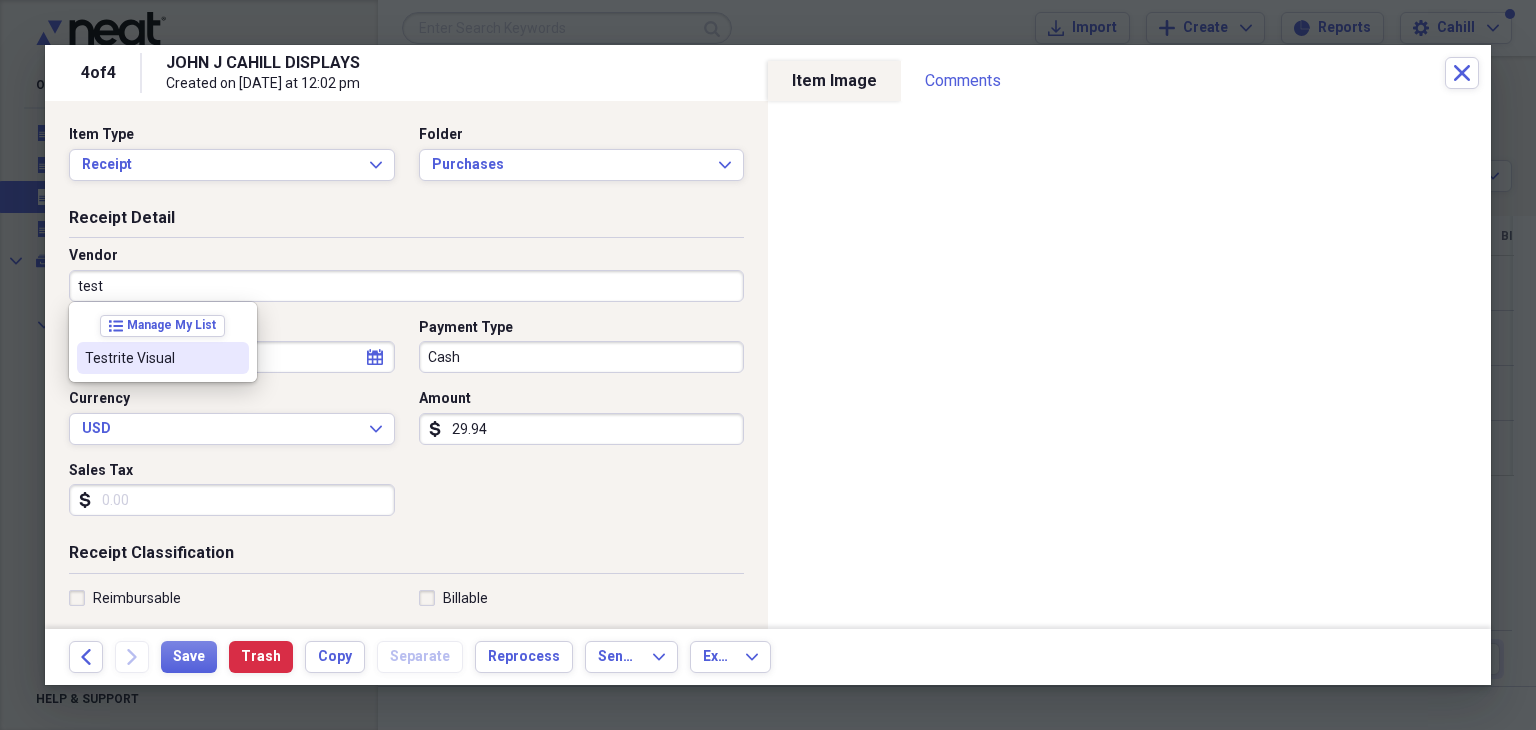 click on "Testrite Visual" at bounding box center [151, 358] 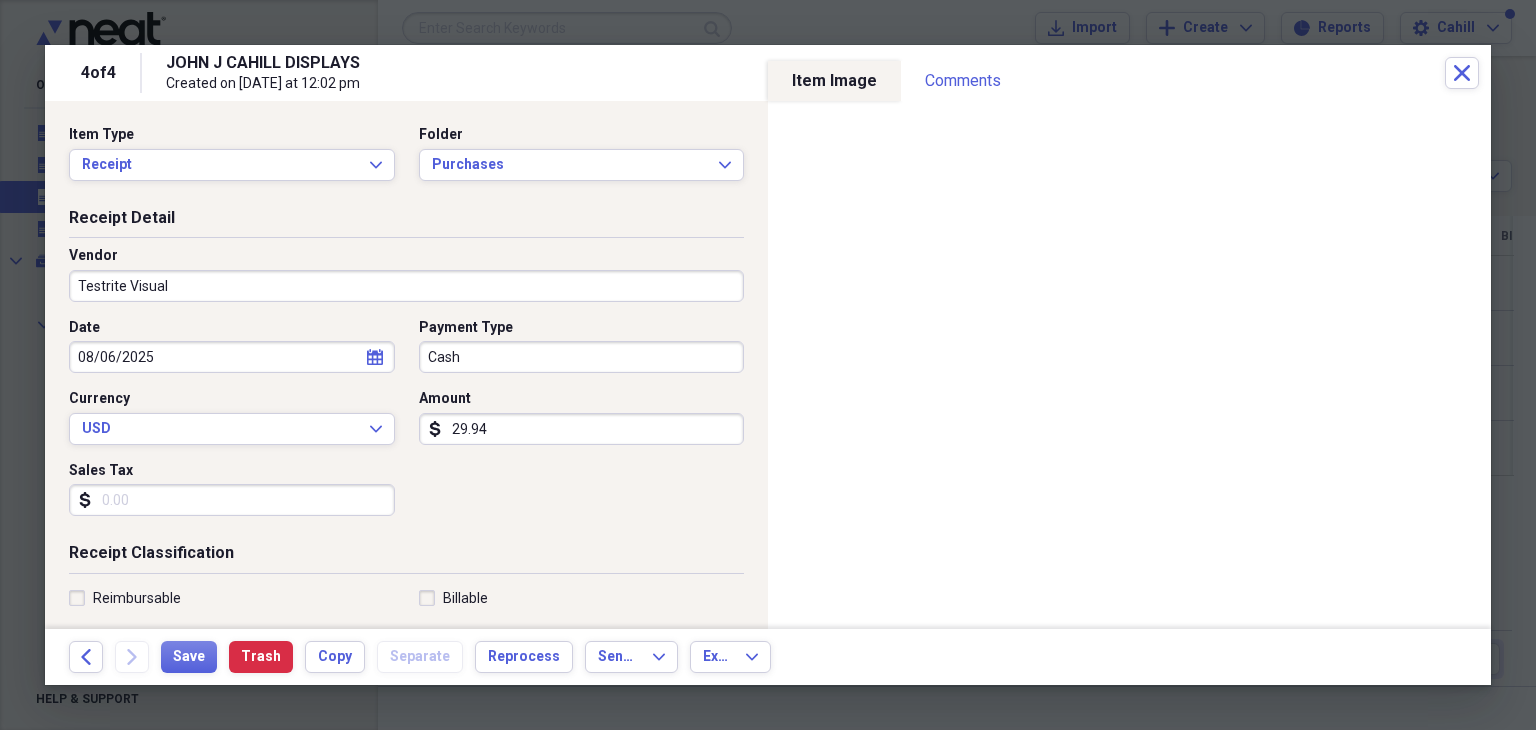 type on "5000-Purchases" 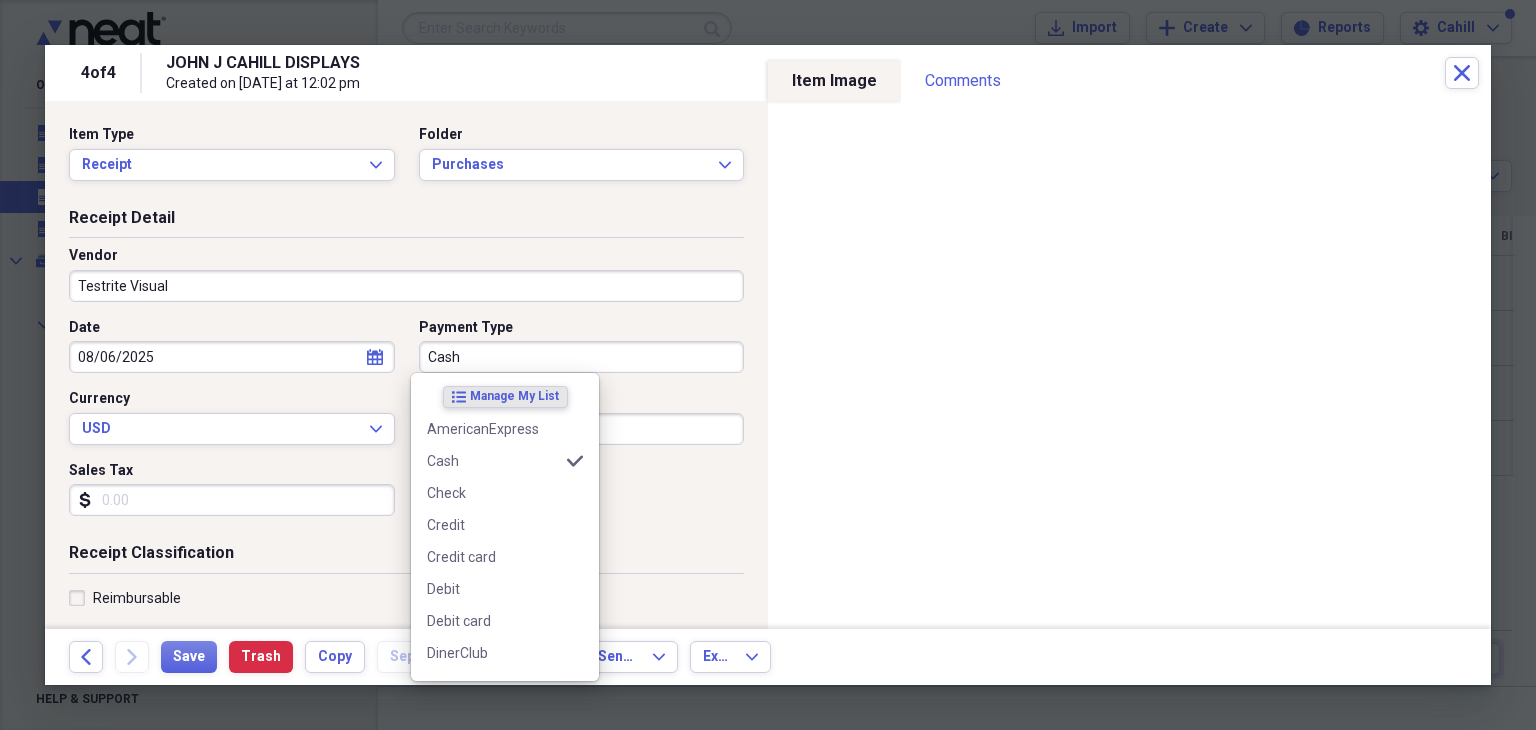 click on "Cash" at bounding box center [582, 357] 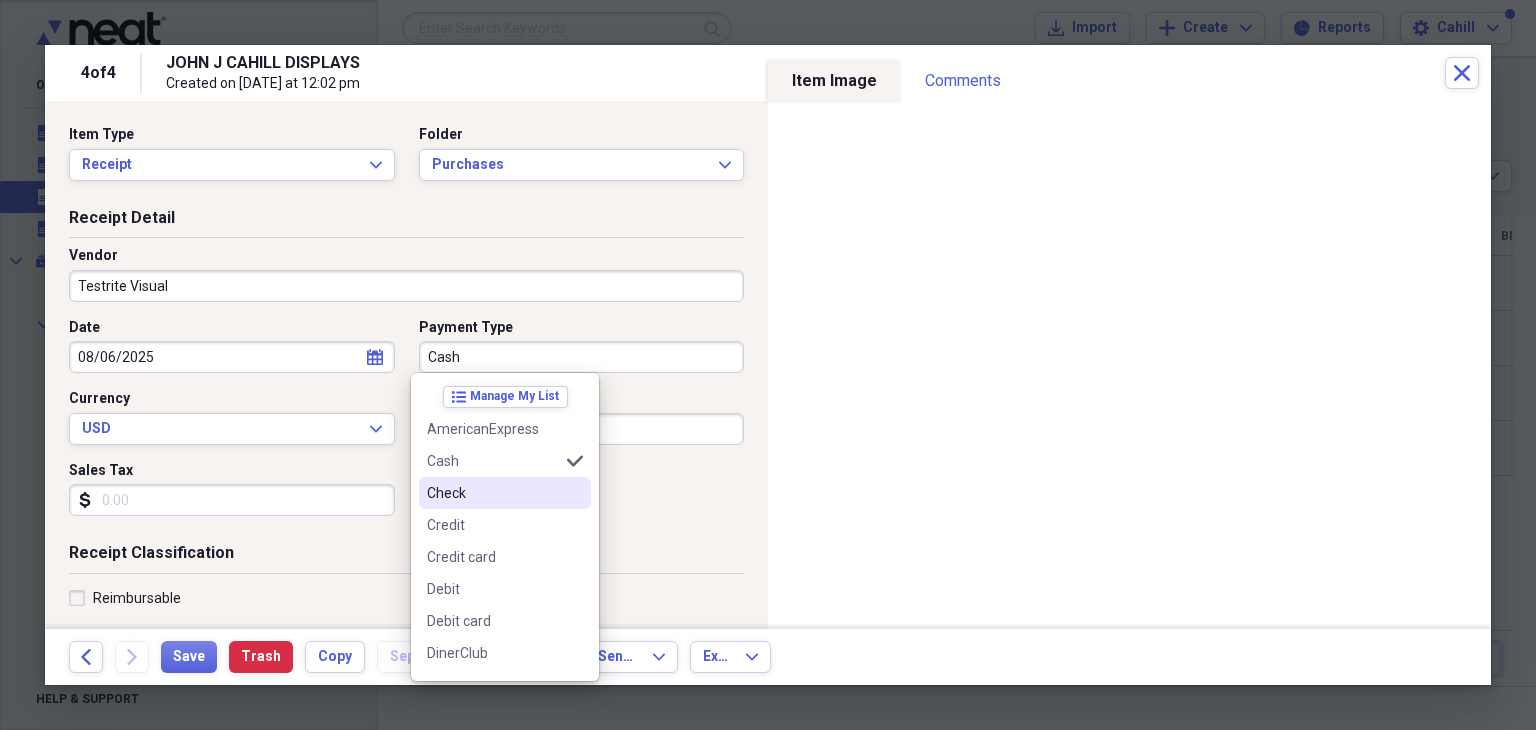 click on "Check" at bounding box center [493, 493] 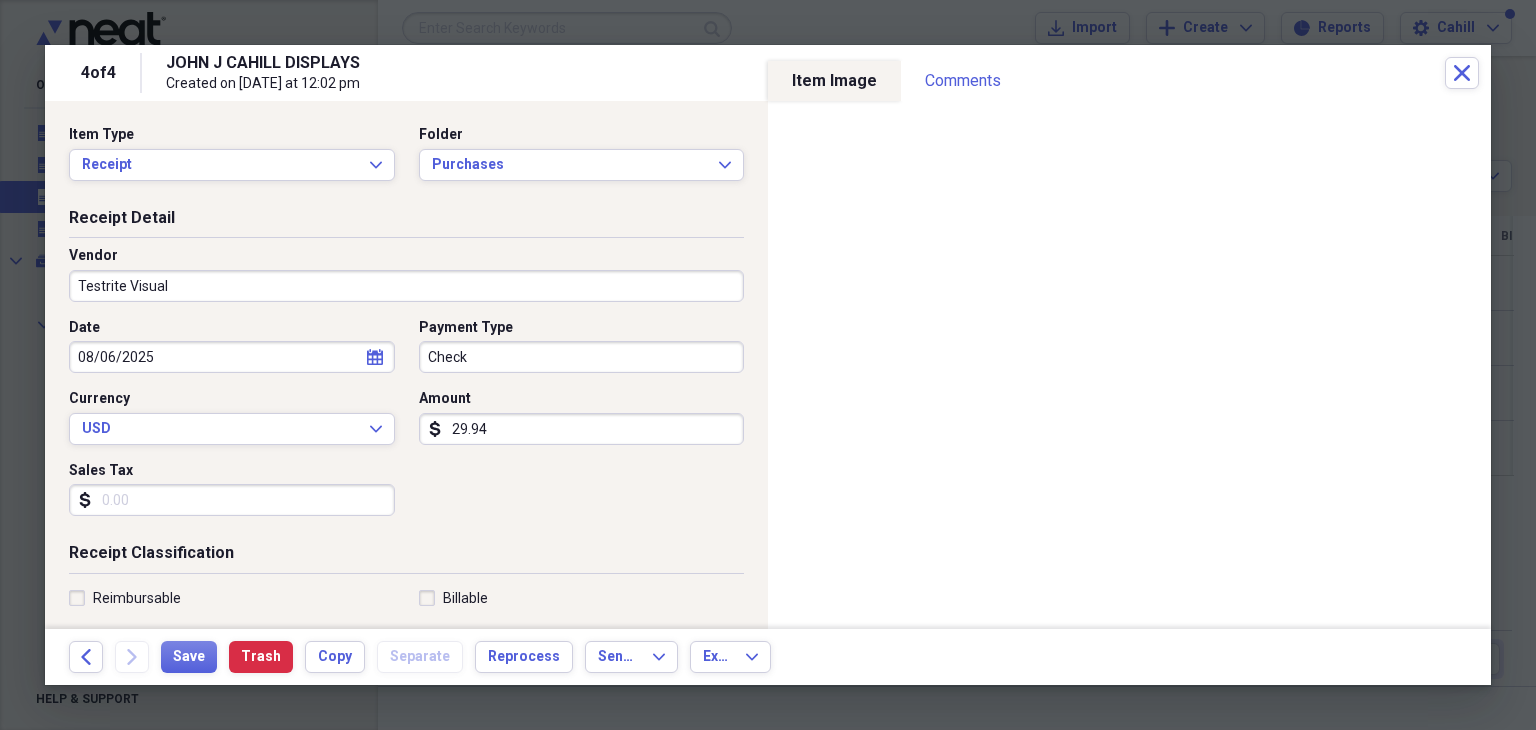 click on "29.94" at bounding box center [582, 429] 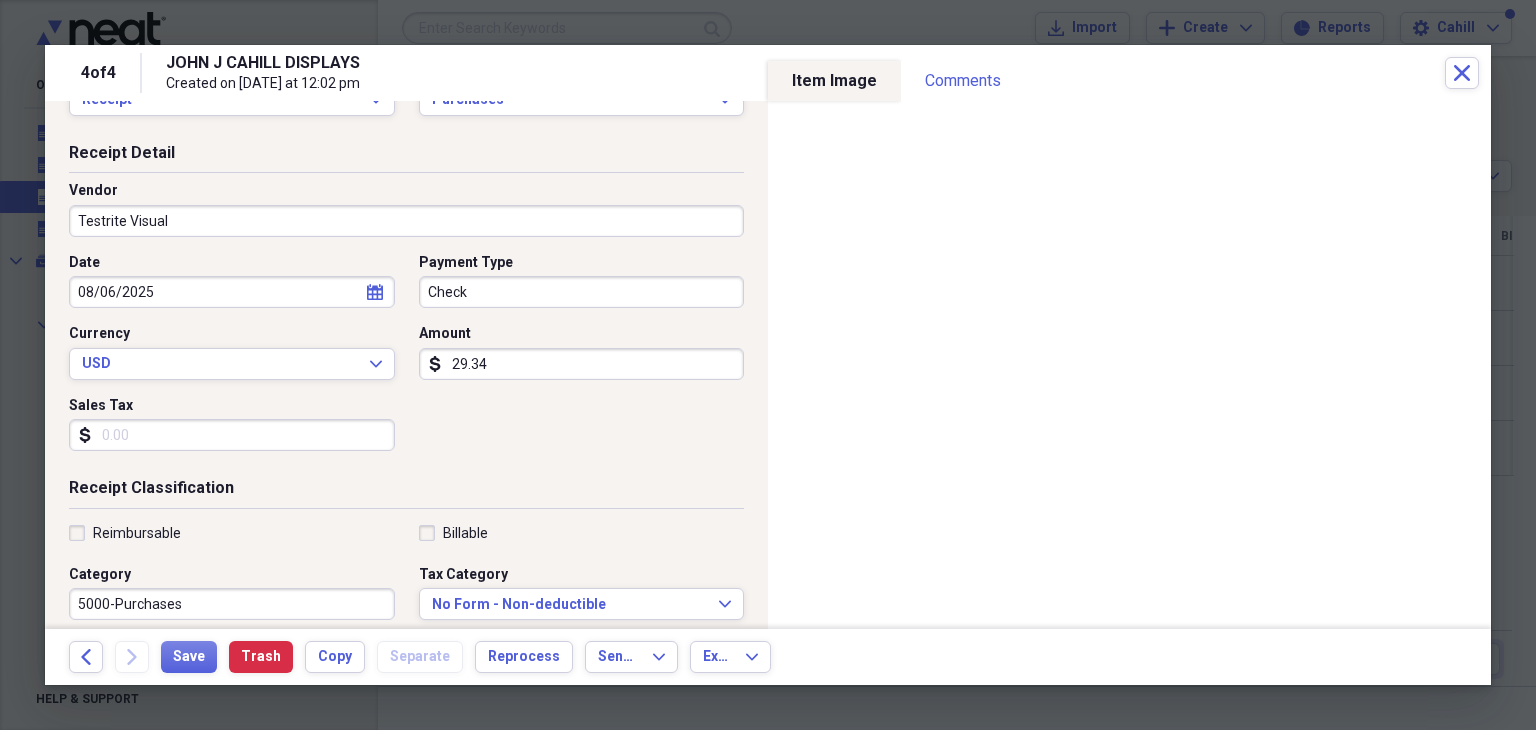 scroll, scrollTop: 100, scrollLeft: 0, axis: vertical 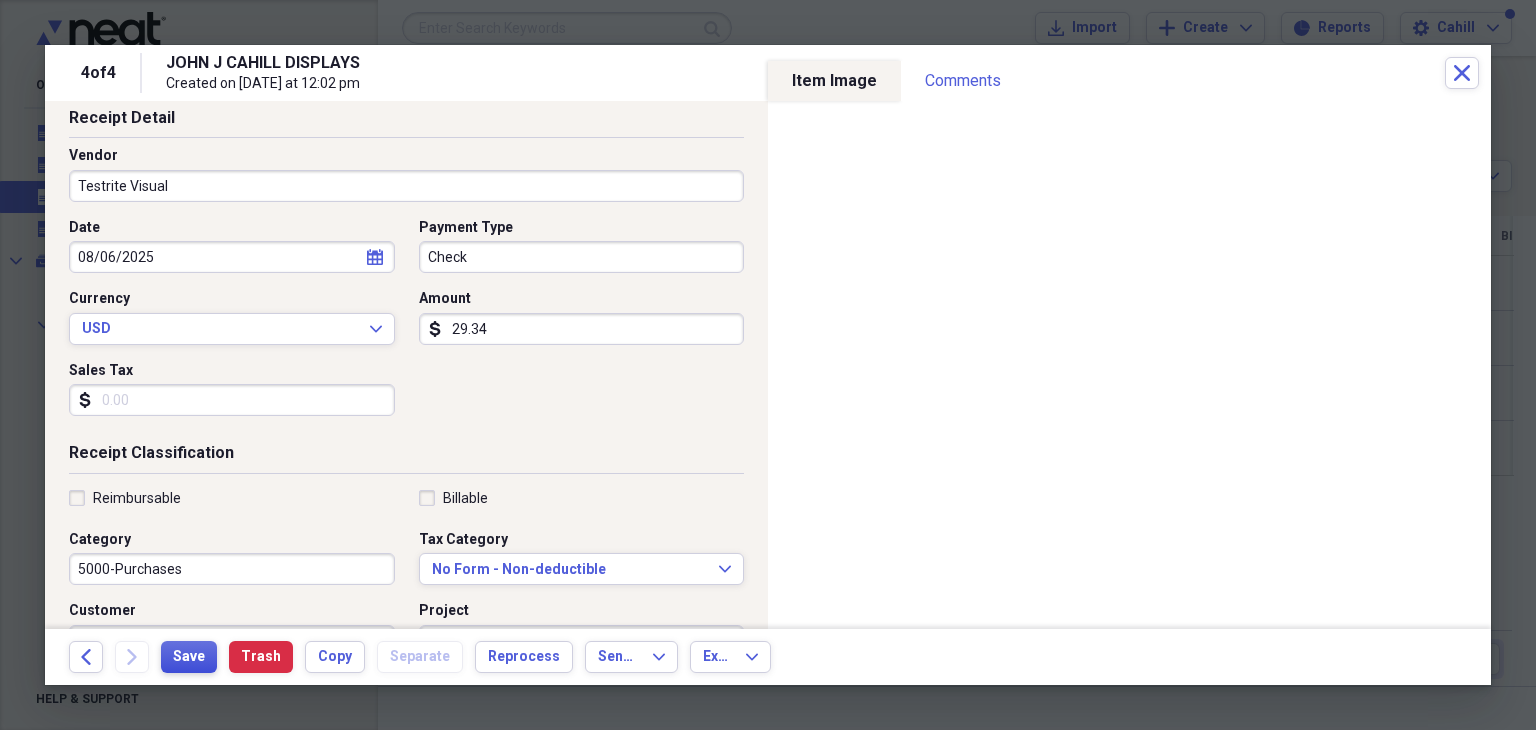type on "29.34" 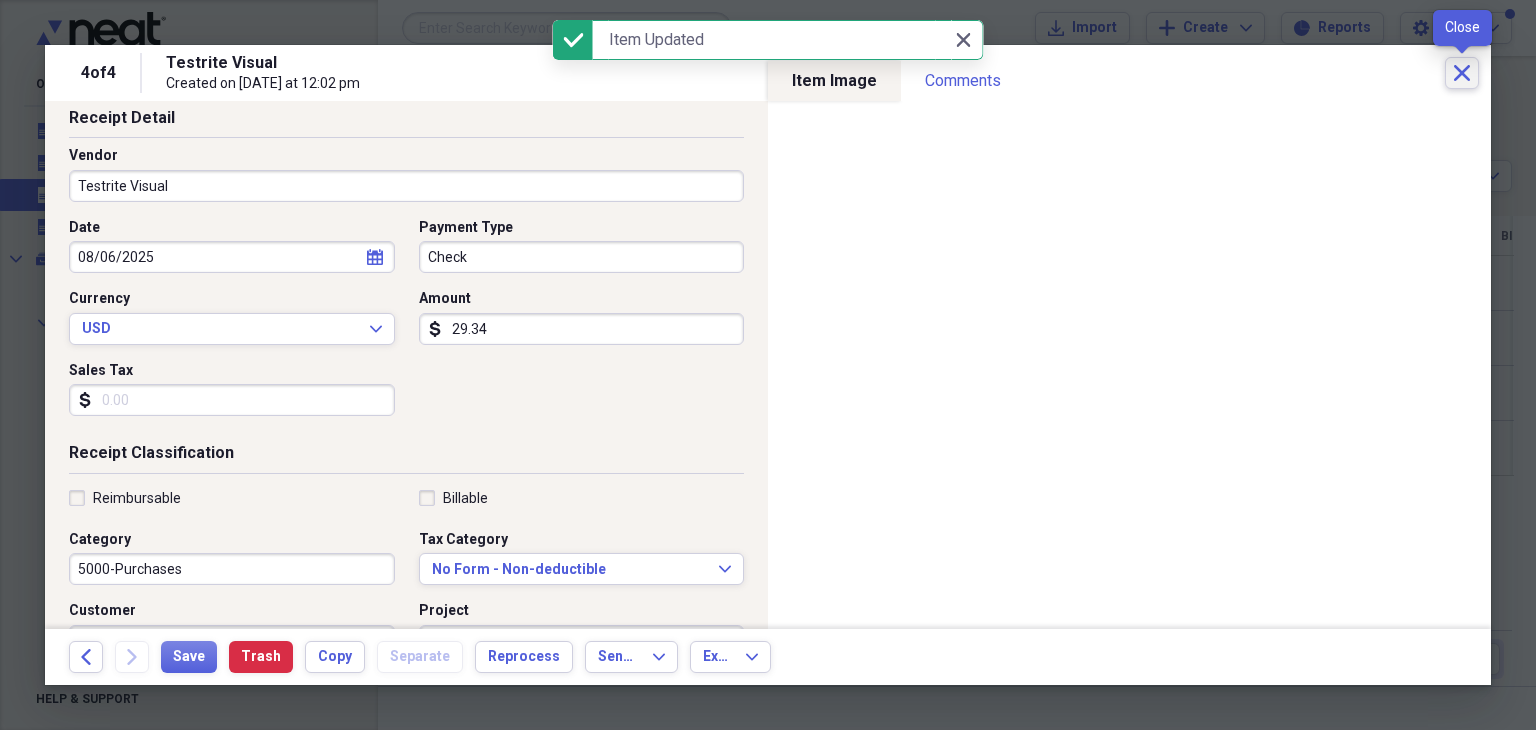 click 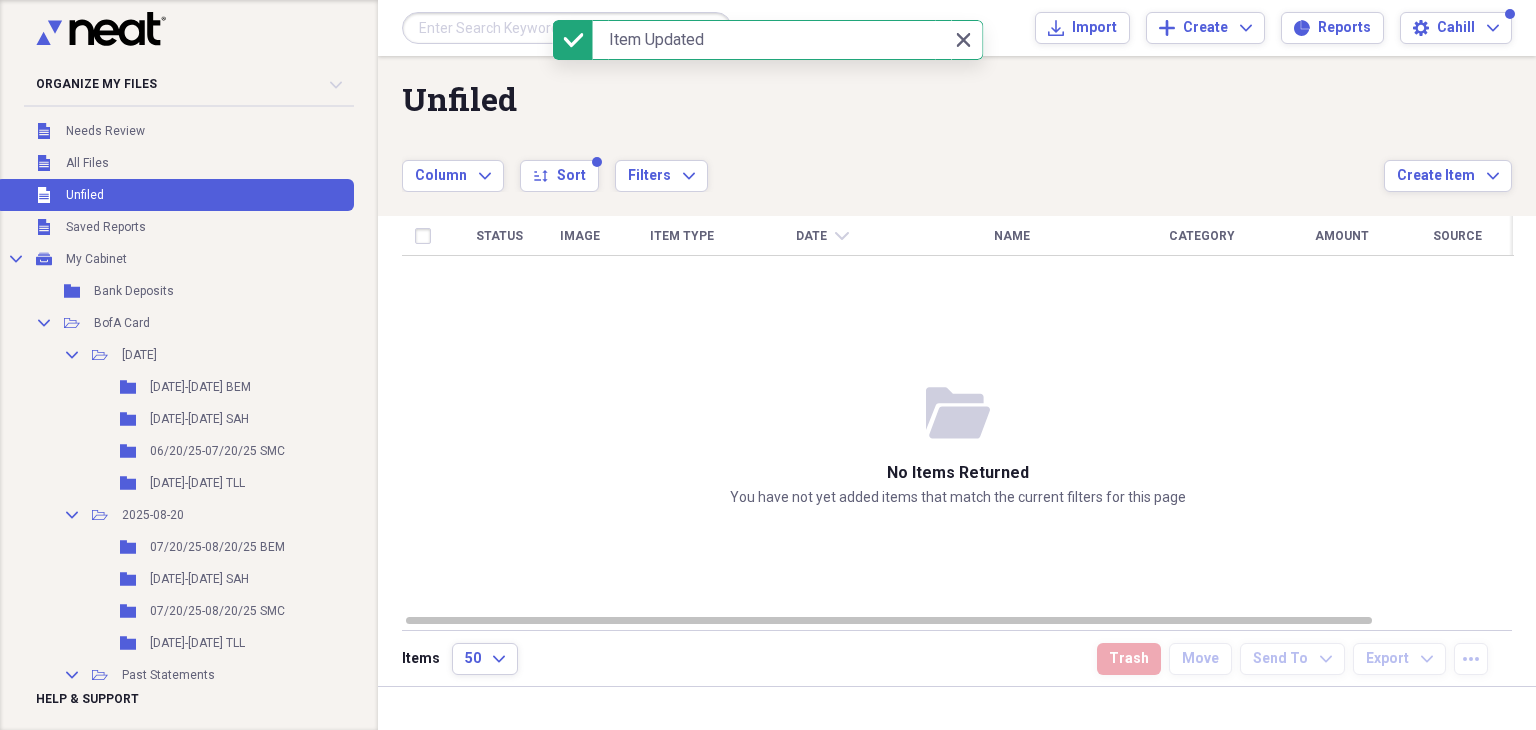 click on "Unfiled Unfiled" at bounding box center (175, 195) 